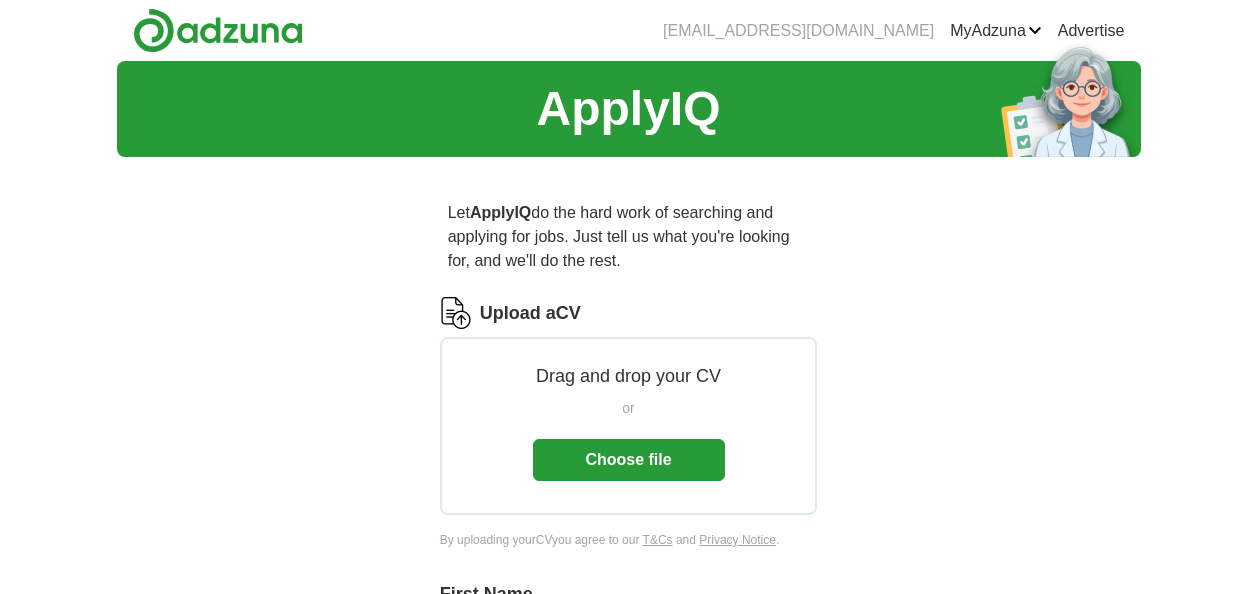 scroll, scrollTop: 0, scrollLeft: 0, axis: both 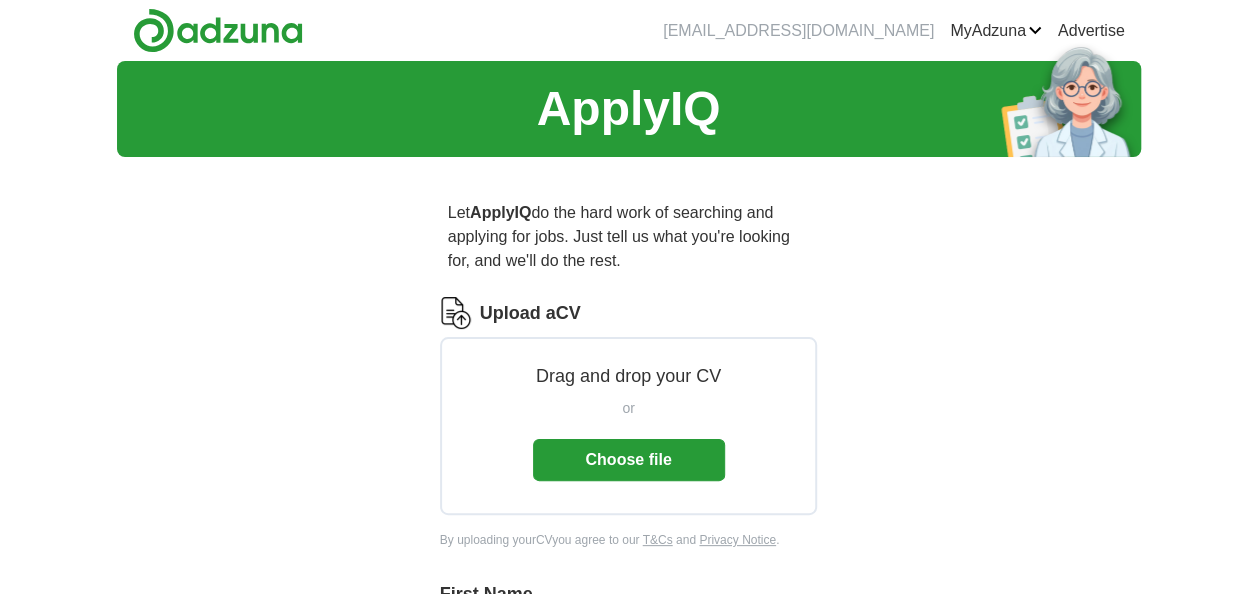 click on "ApplyIQ Let  ApplyIQ  do the hard work of searching and applying for jobs. Just tell us what you're looking for, and we'll do the rest. Upload a  CV Drag and drop your CV or Choose file By uploading your  CV  you agree to our   T&Cs   and   Privacy Notice . First Name Last Name What job are you looking for? Enter or select a minimum of 3 job titles (4-8 recommended) Where do you want to work? 25 mile radius What's your minimum salary? At least  £ -   per year £ 20 k £ 100 k+ Start applying for jobs By registering, you consent to us applying to suitable jobs for you" at bounding box center [628, 761] 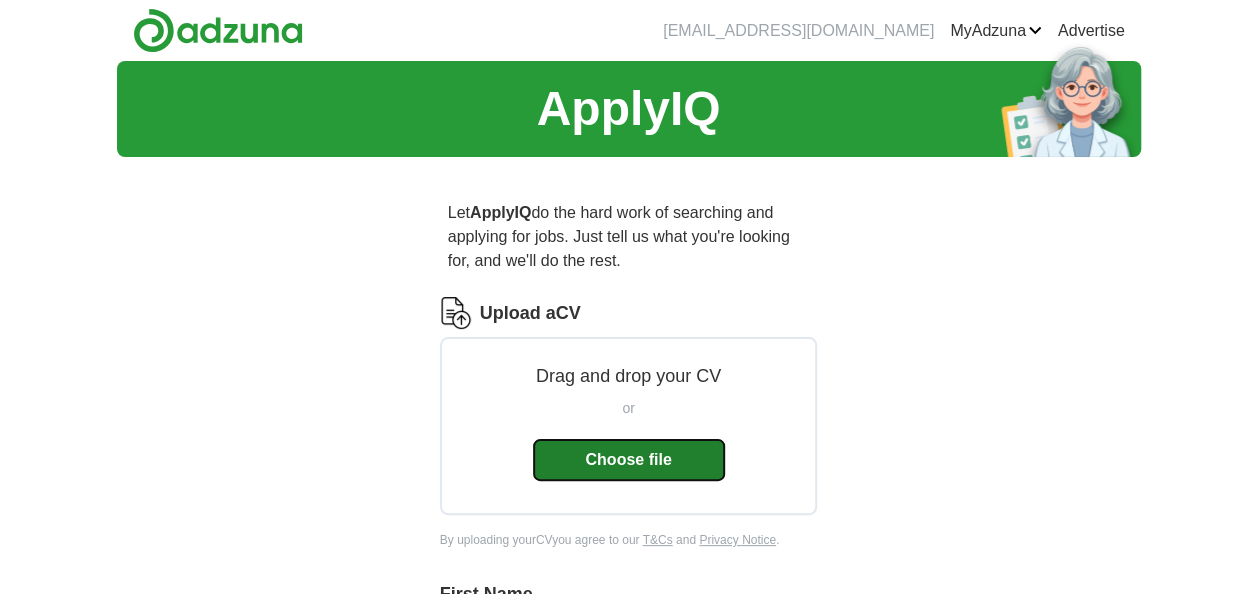 click on "Choose file" at bounding box center [629, 460] 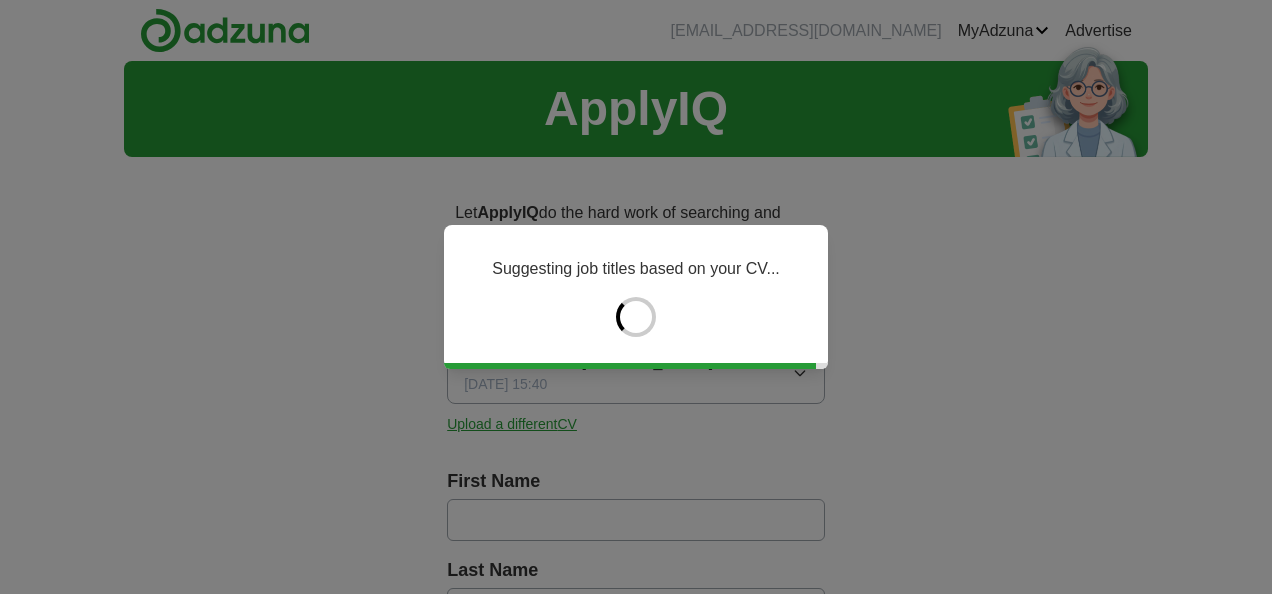 type on "*****" 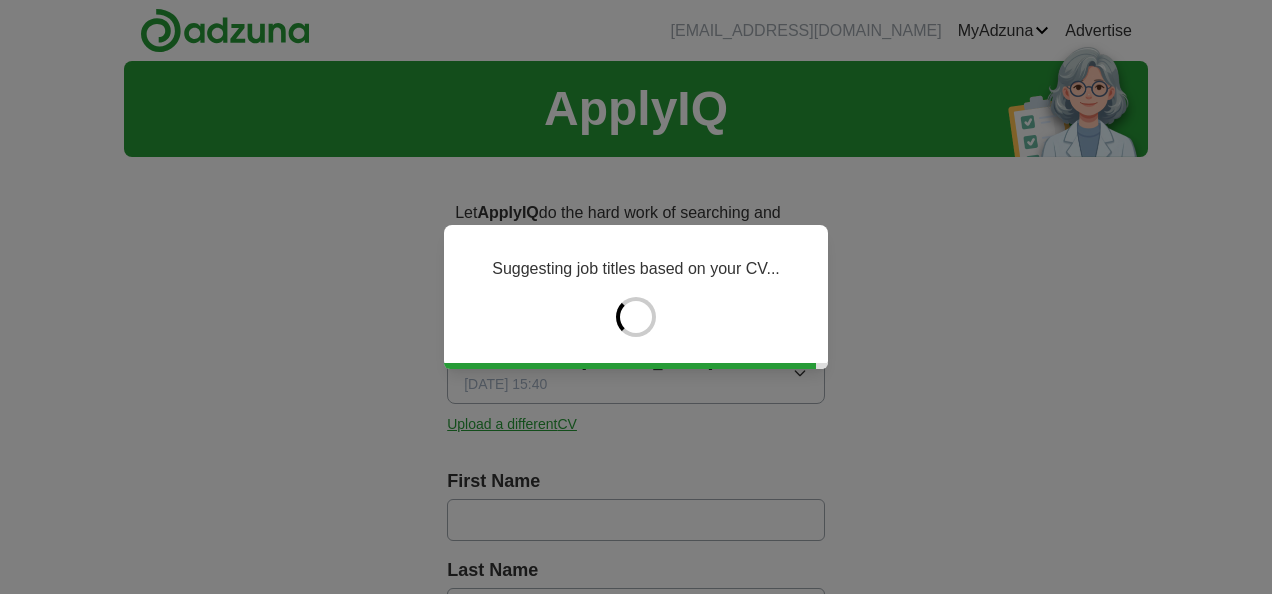 type on "*******" 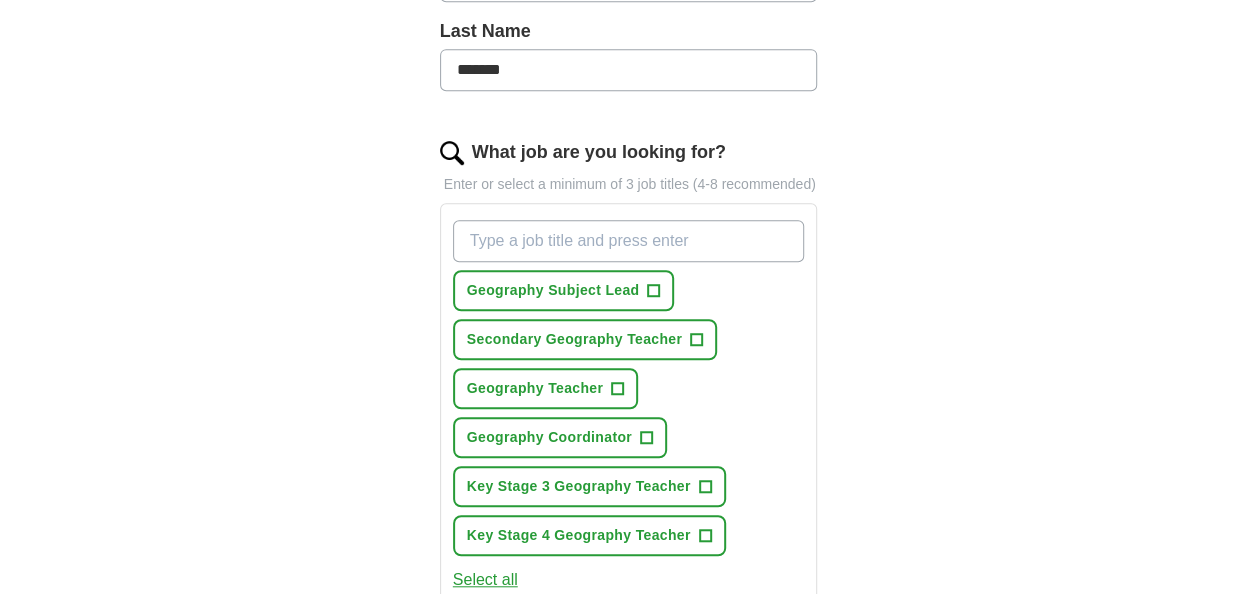 scroll, scrollTop: 575, scrollLeft: 0, axis: vertical 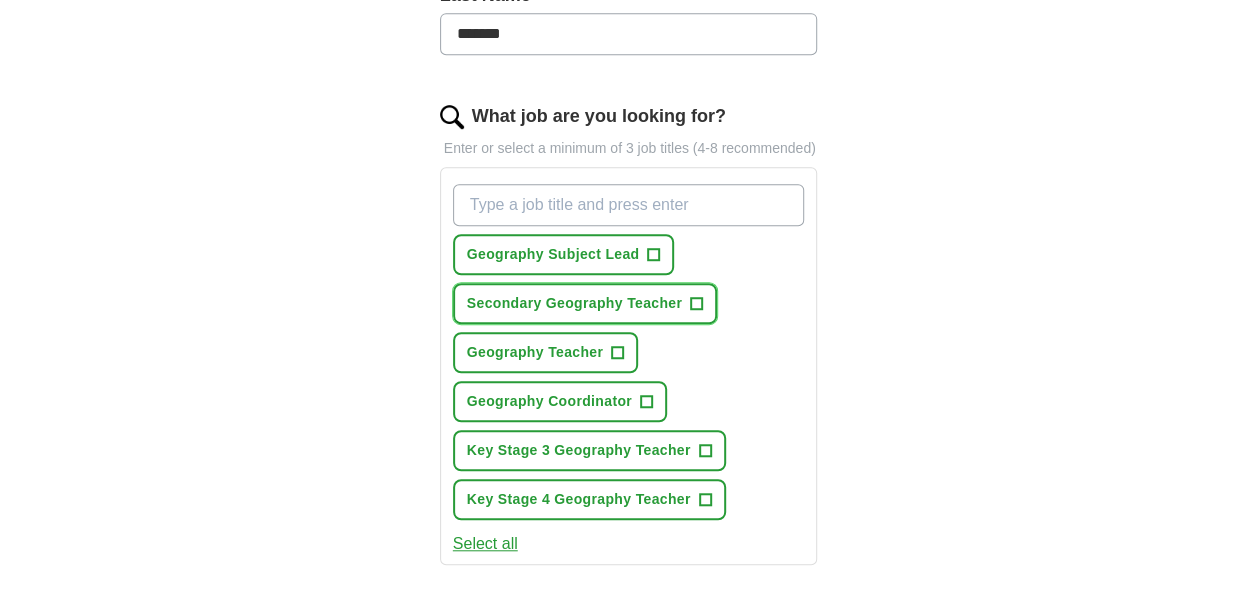 click on "Secondary Geography Teacher" at bounding box center [574, 303] 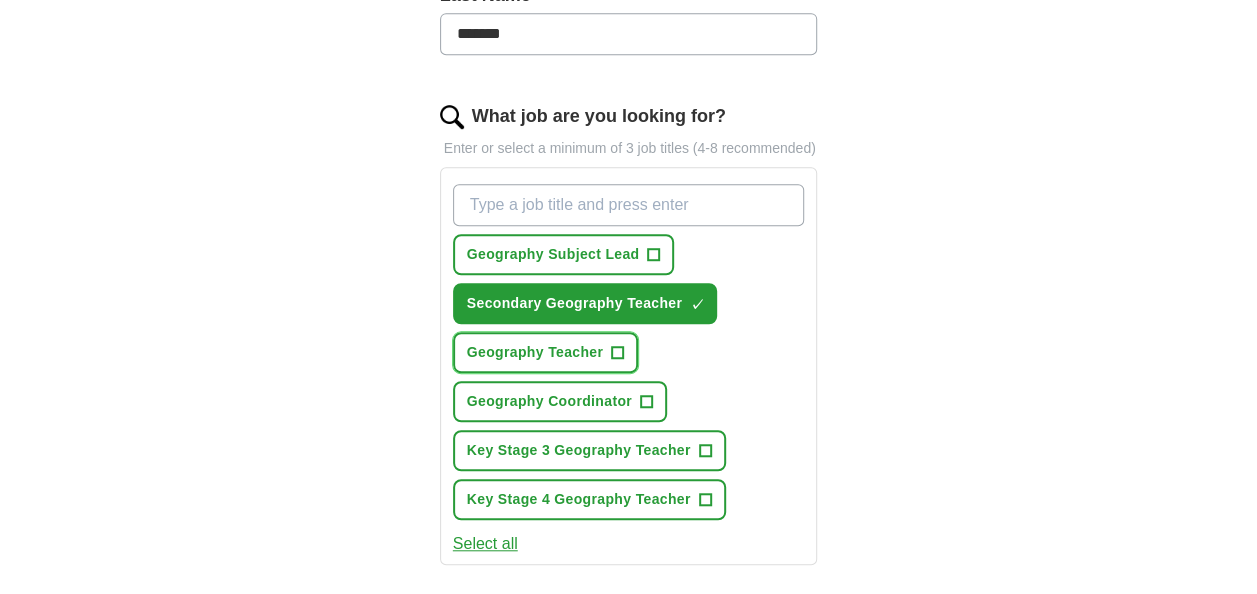 click on "Geography Teacher" at bounding box center [535, 352] 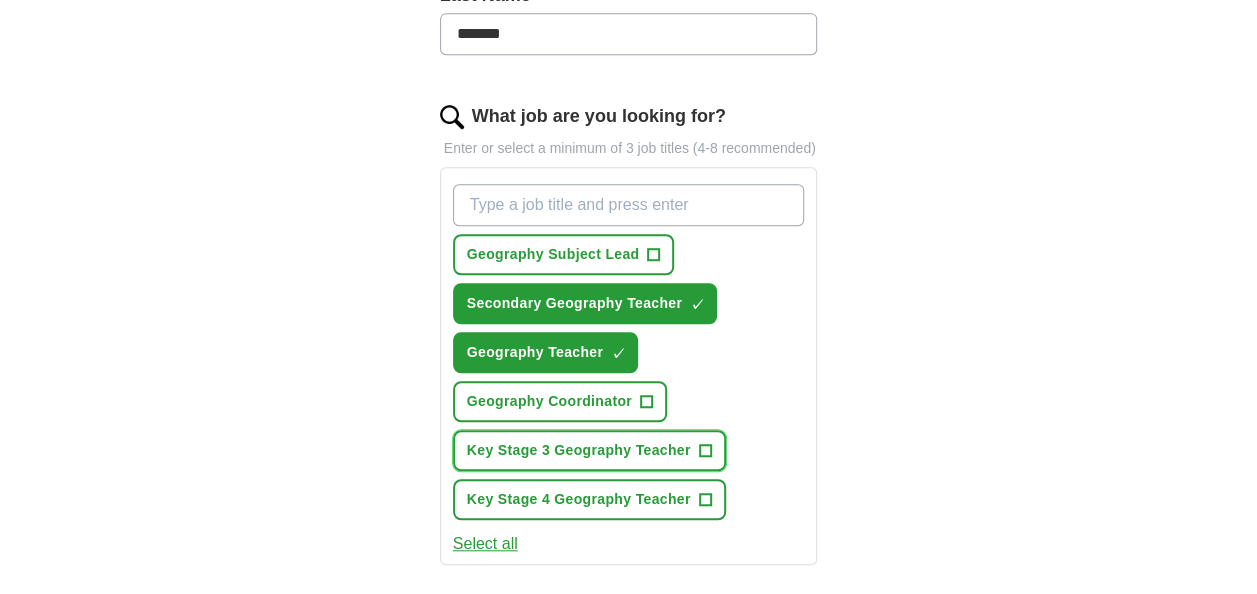 click on "Key Stage 3 Geography Teacher" at bounding box center [579, 450] 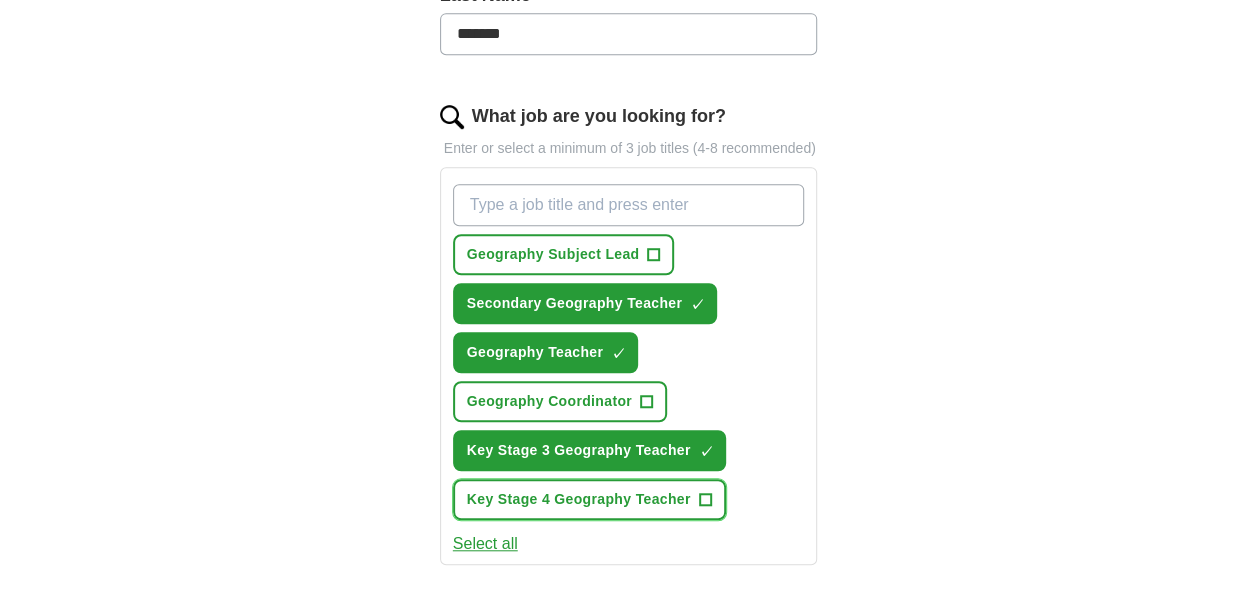 click on "Key Stage 4 Geography Teacher +" at bounding box center (589, 499) 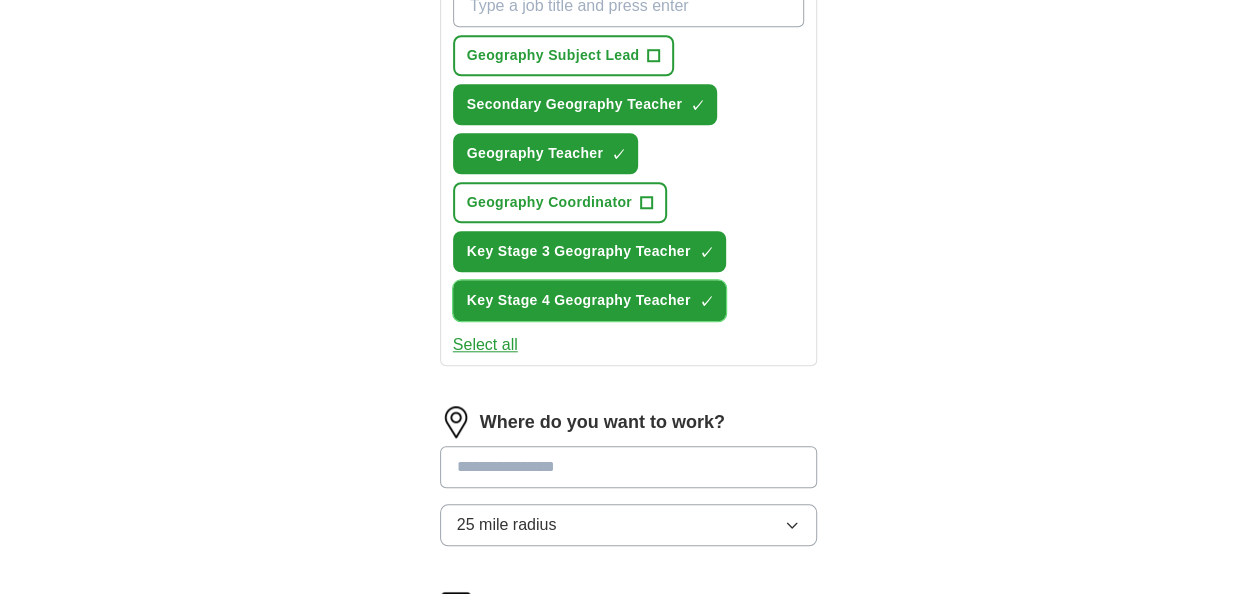 scroll, scrollTop: 556, scrollLeft: 0, axis: vertical 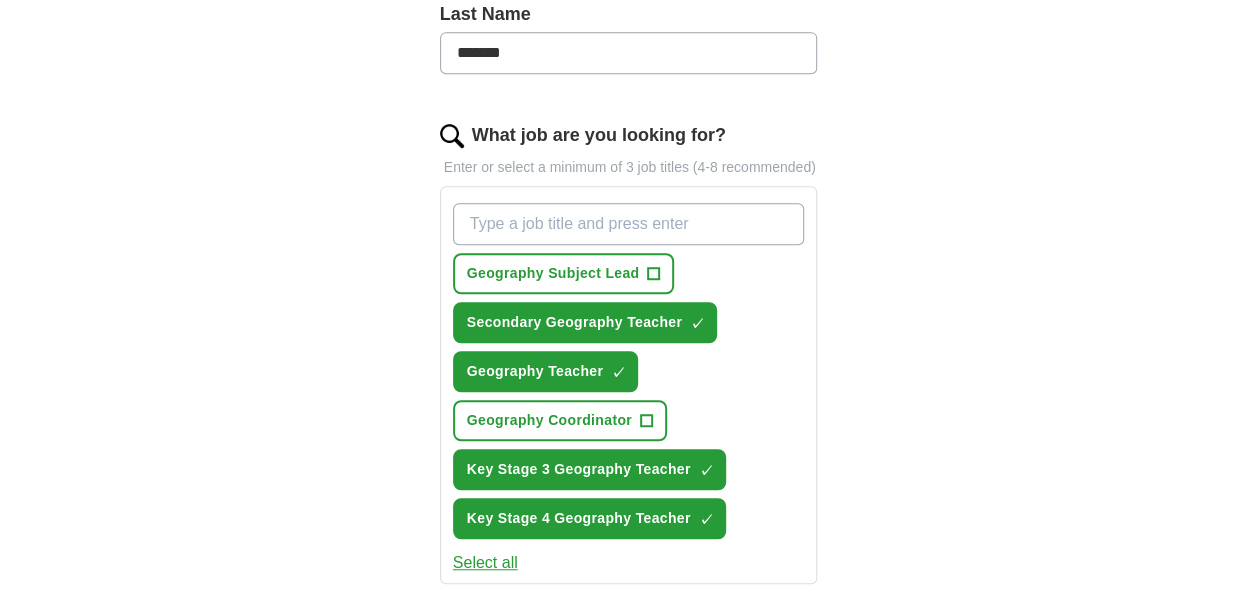 click on "What job are you looking for?" at bounding box center [629, 224] 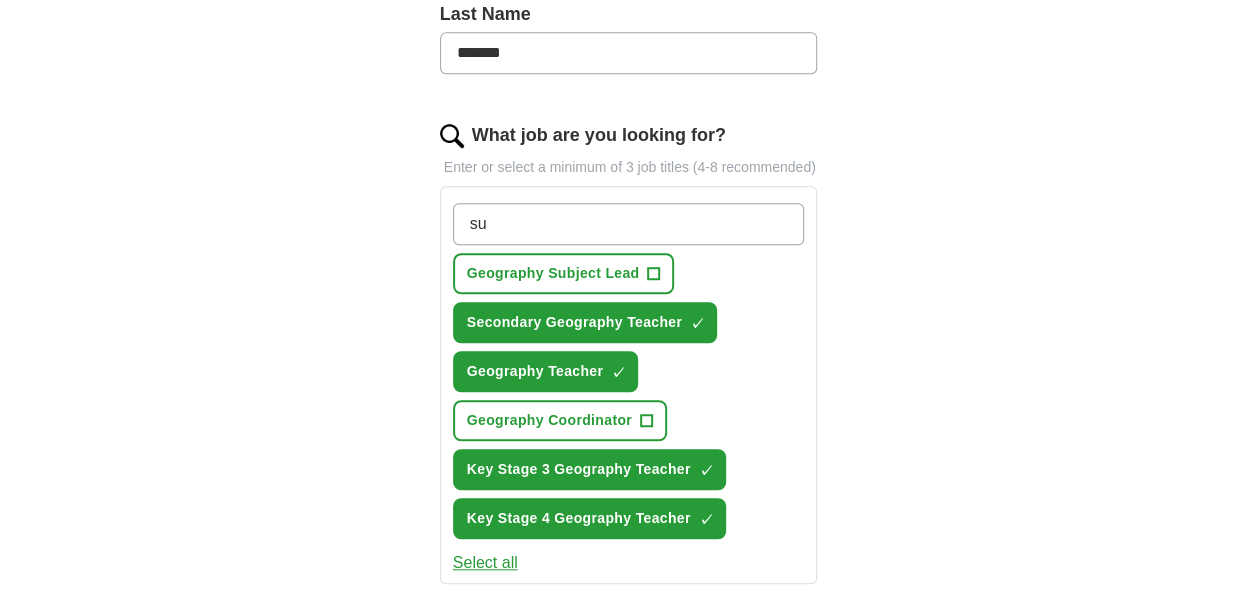 type on "s" 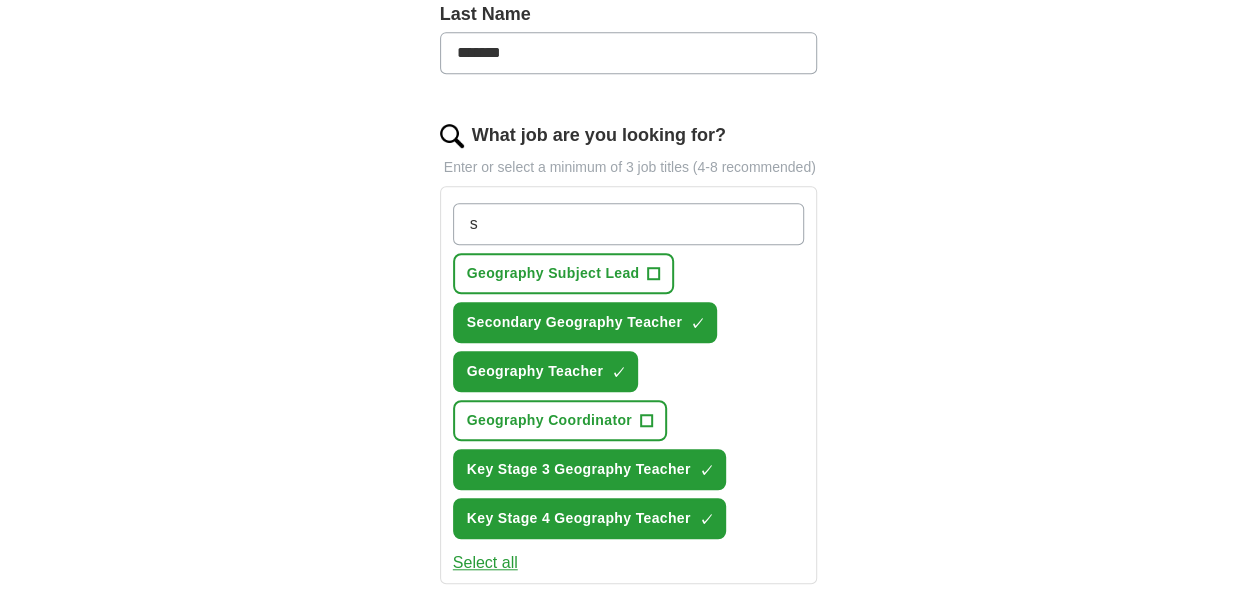 type 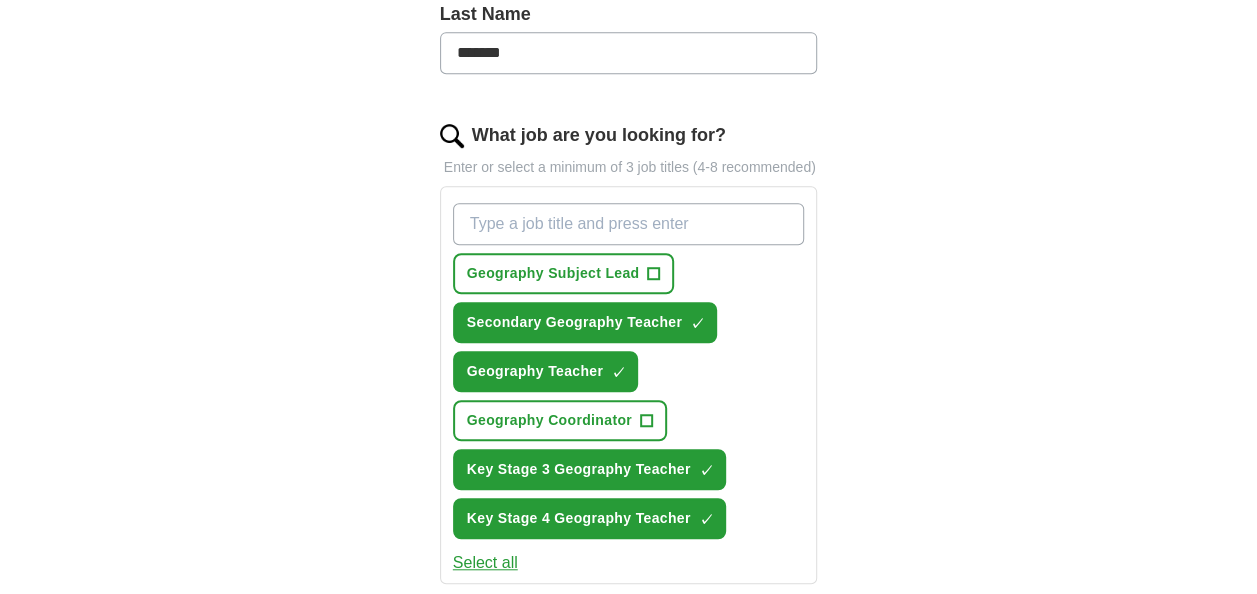 click on "Geography Subject Lead + Secondary Geography Teacher ✓ × Geography Teacher ✓ × Geography Coordinator + Key Stage 3 Geography Teacher ✓ × Key Stage 4 Geography Teacher ✓ ×" at bounding box center (629, 371) 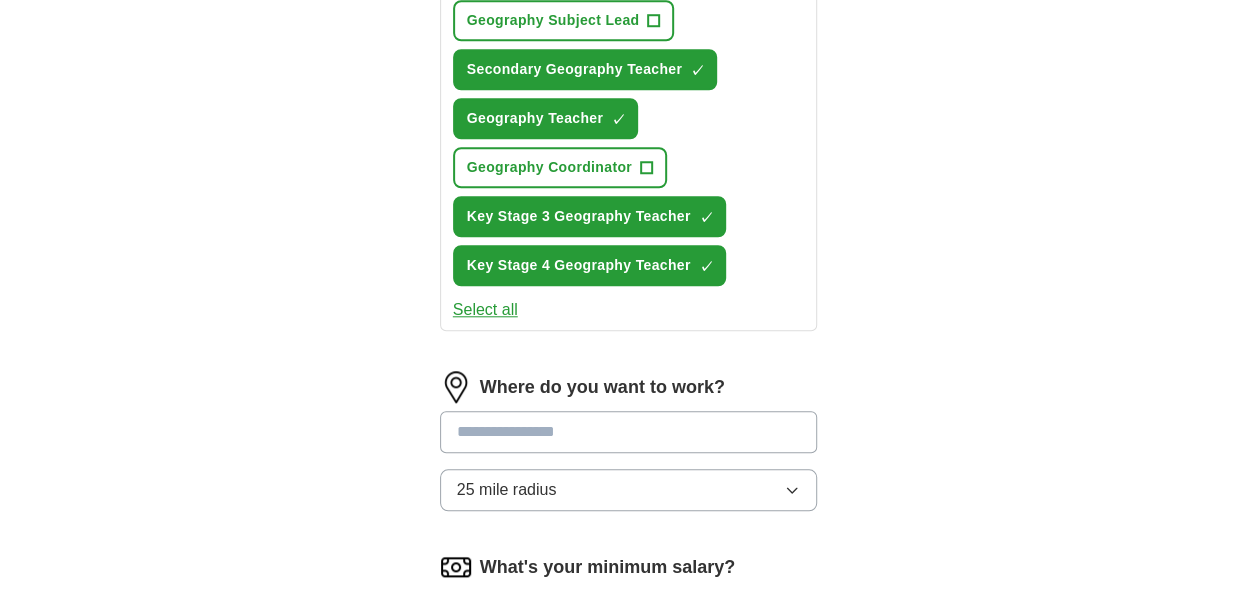 scroll, scrollTop: 913, scrollLeft: 0, axis: vertical 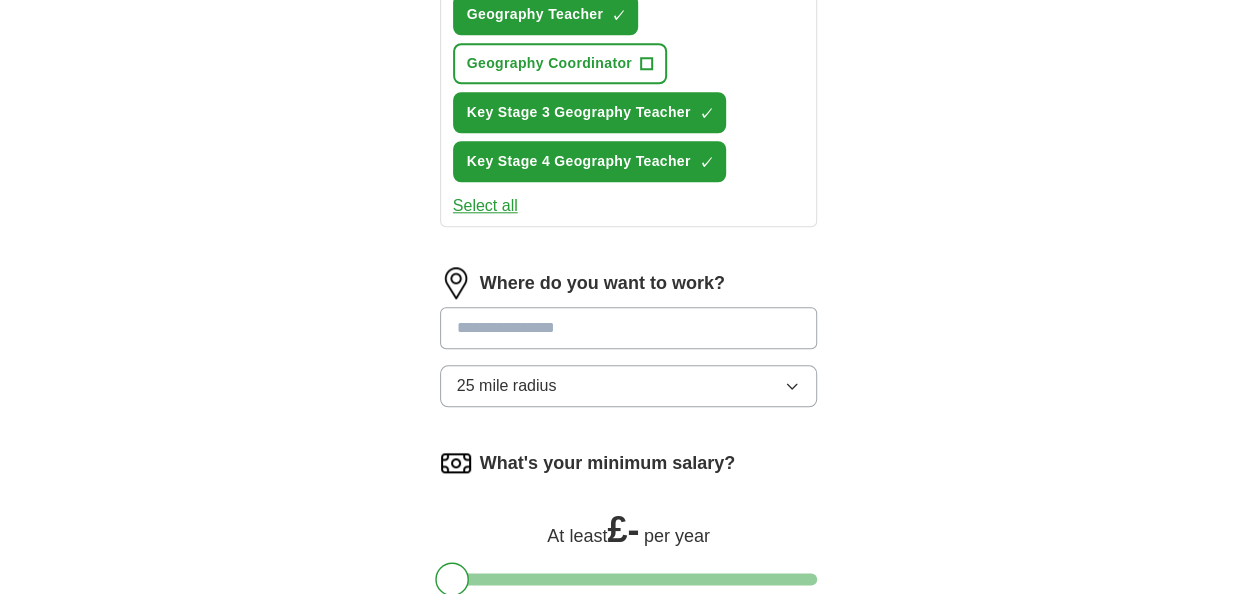 click at bounding box center [629, 328] 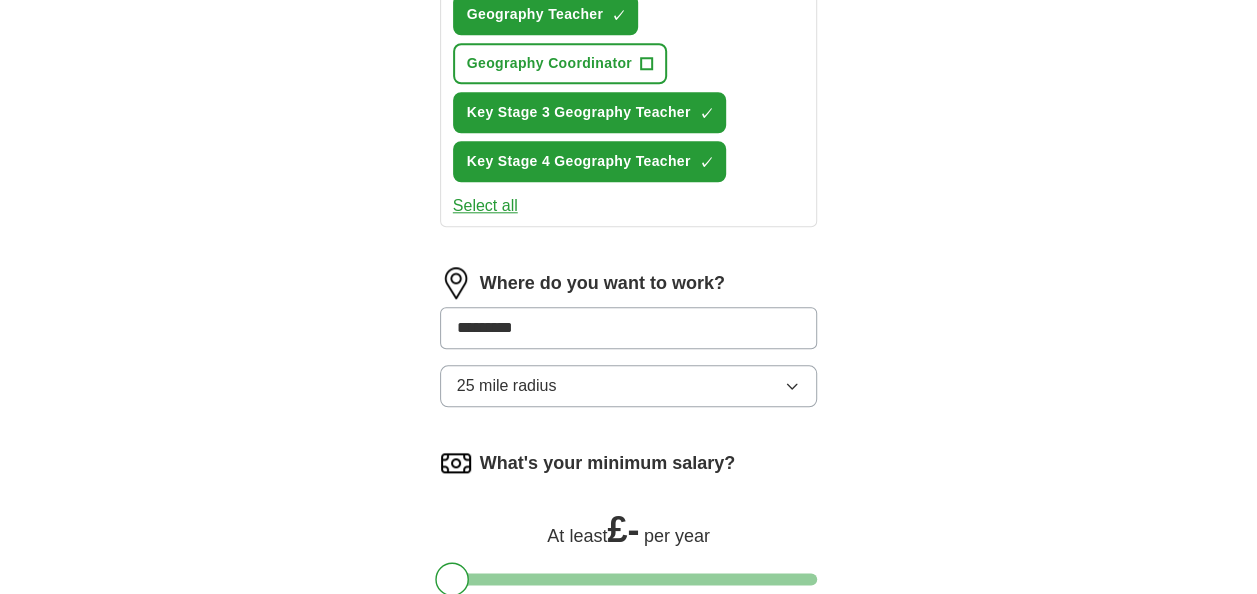 type on "**********" 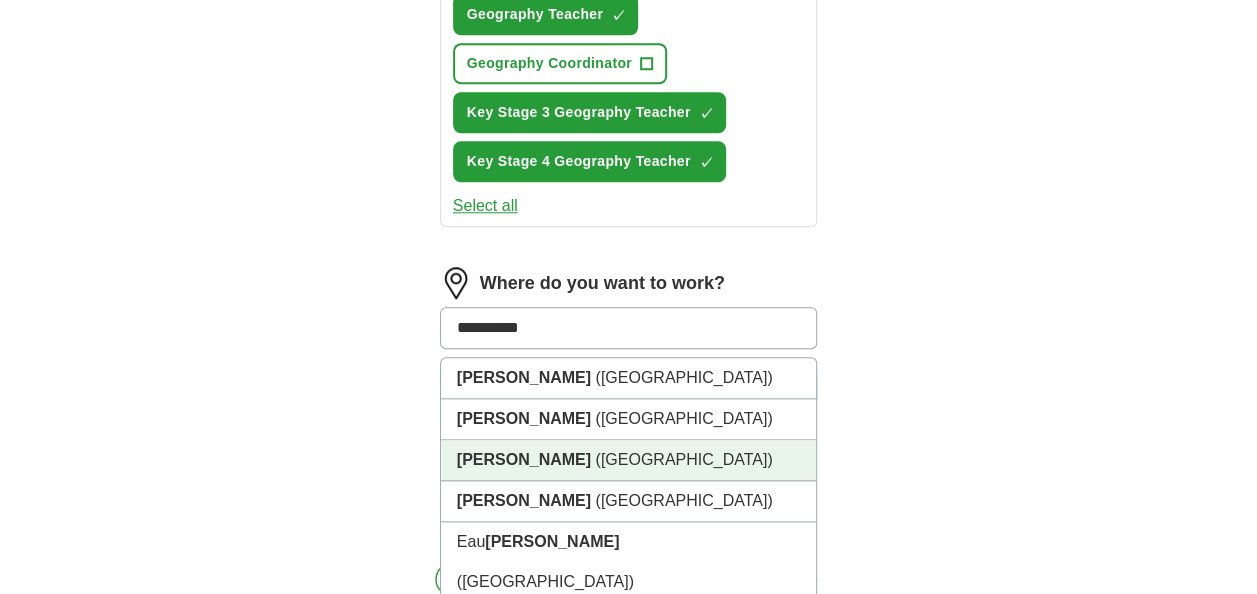 click on "([GEOGRAPHIC_DATA])" at bounding box center (683, 459) 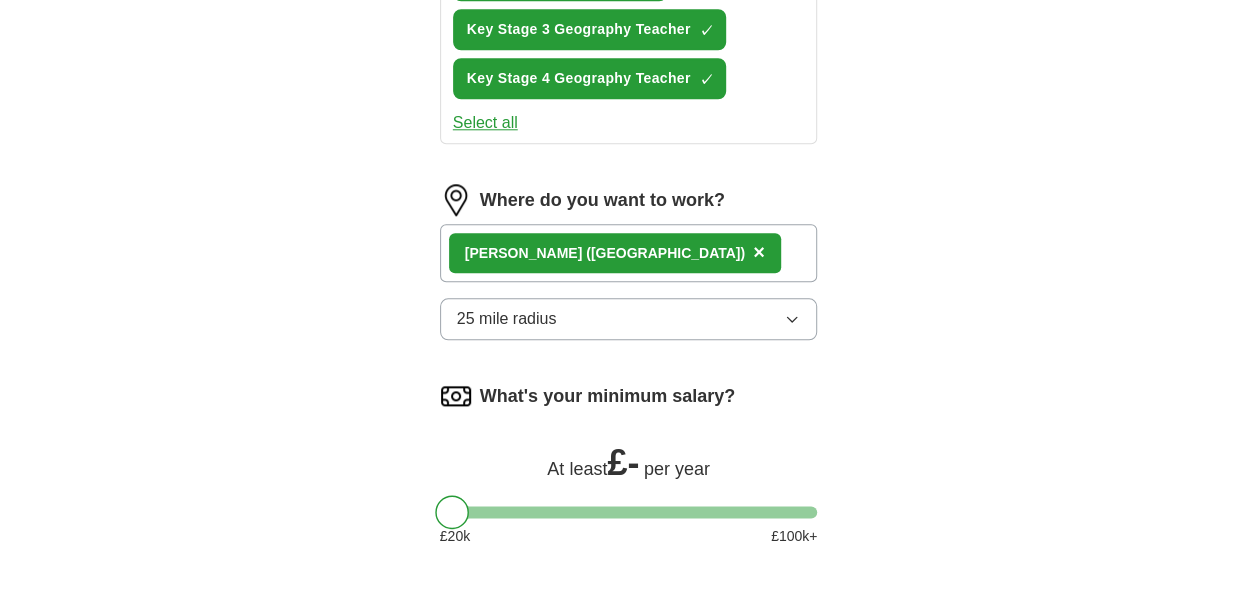 scroll, scrollTop: 997, scrollLeft: 0, axis: vertical 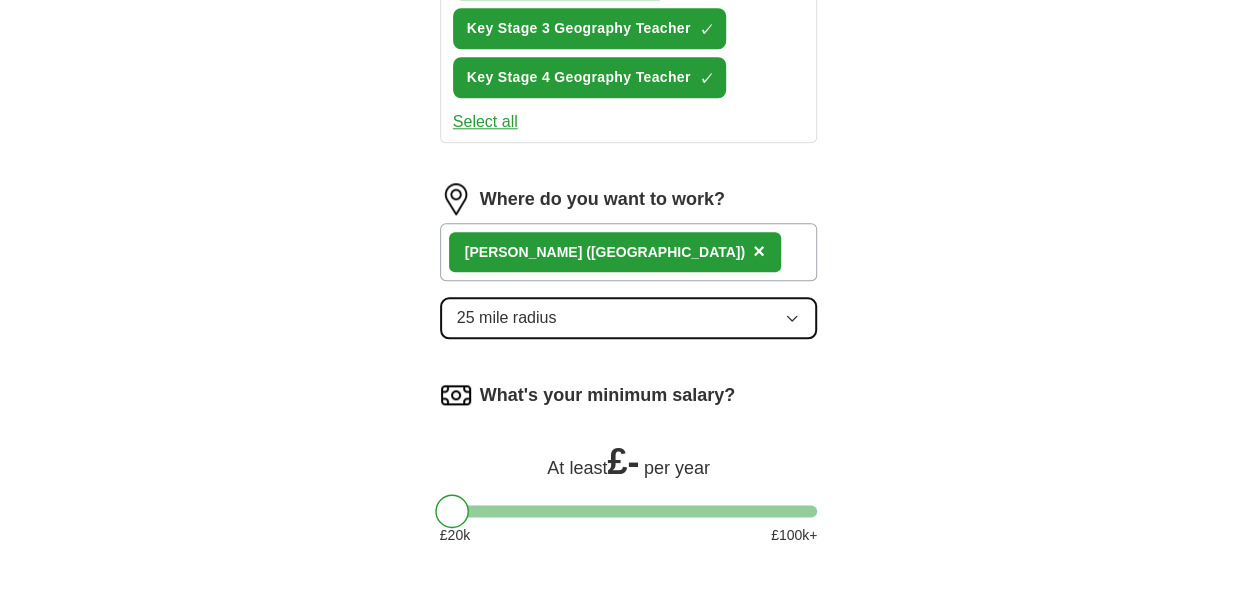 click on "25 mile radius" at bounding box center (629, 318) 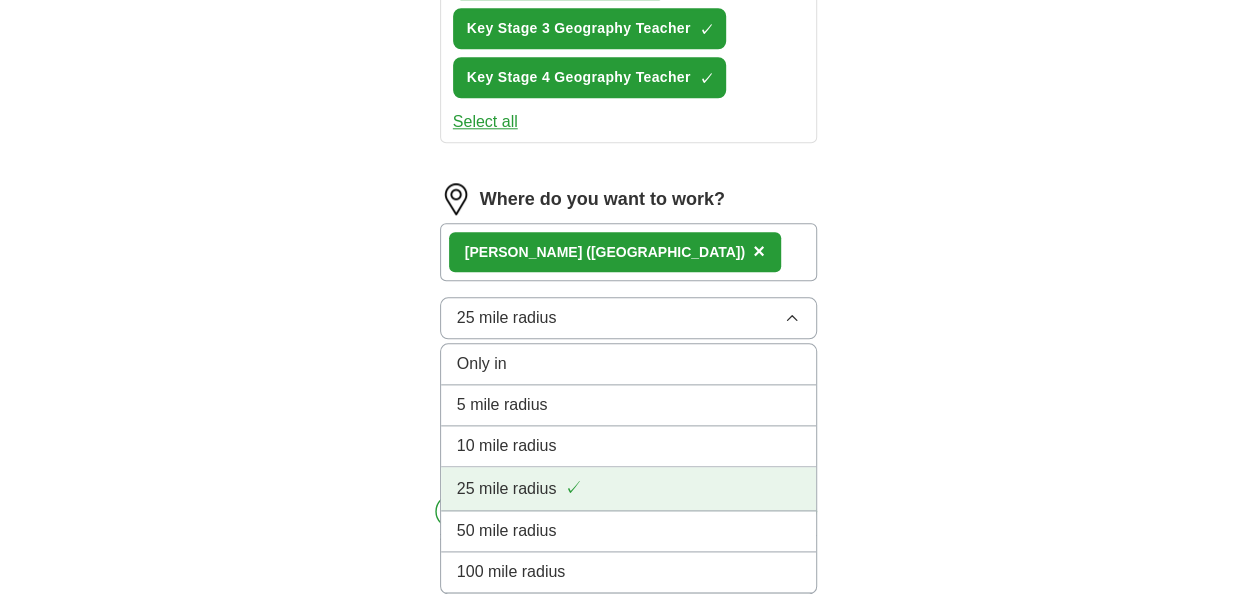 click on "25 mile radius ✓" at bounding box center [629, 488] 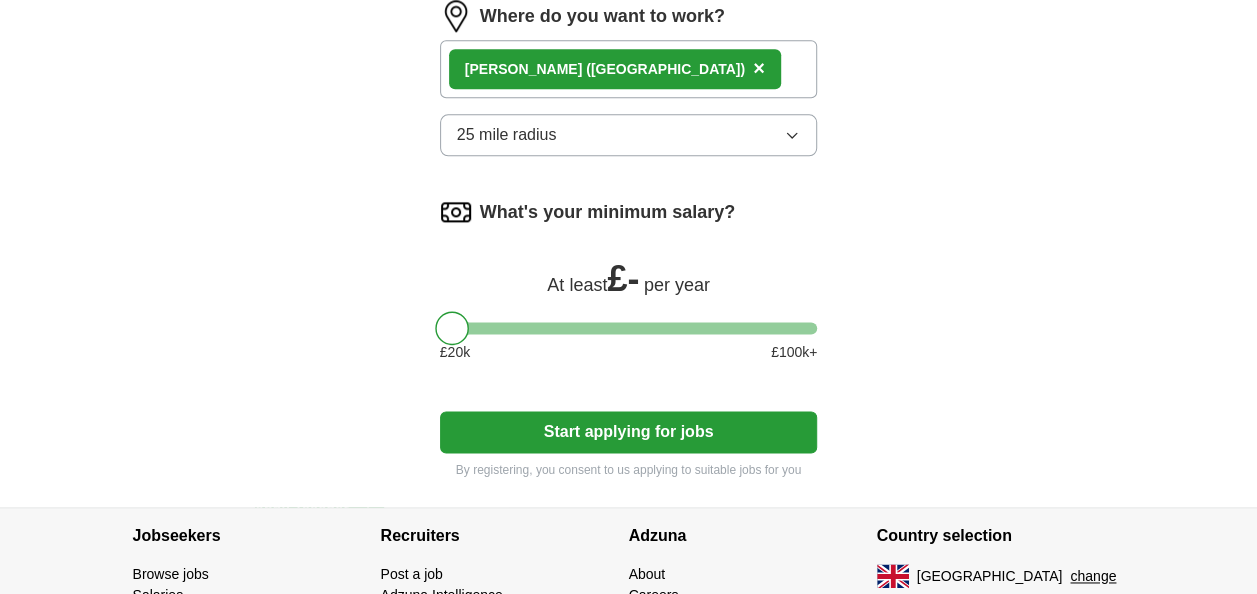 scroll, scrollTop: 1181, scrollLeft: 0, axis: vertical 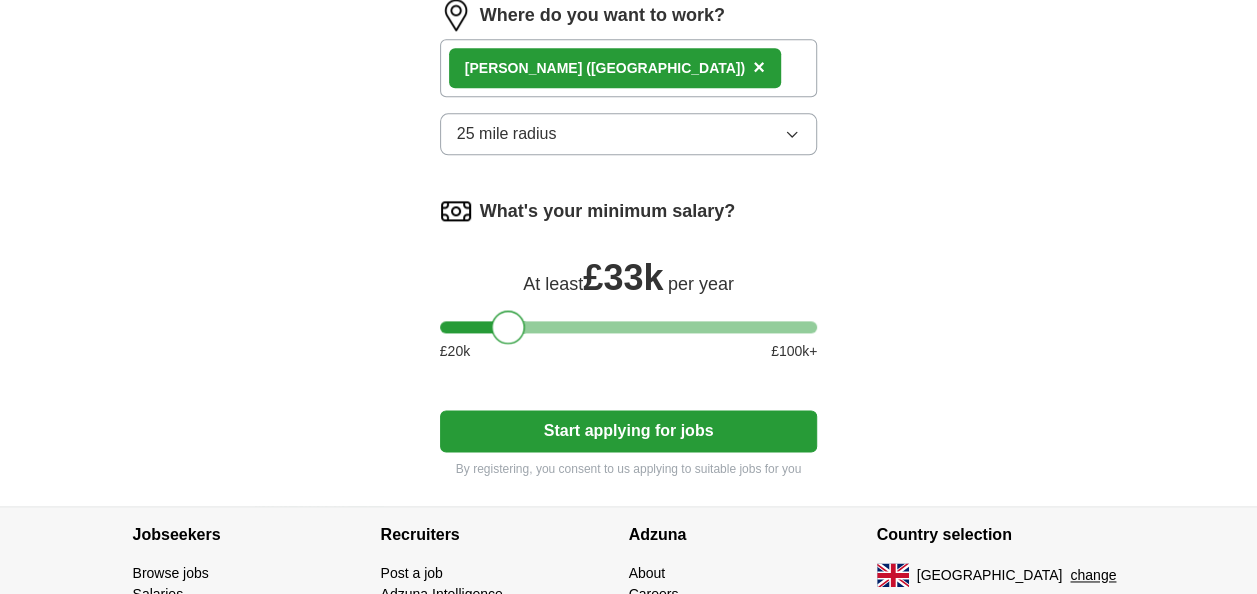 drag, startPoint x: 460, startPoint y: 326, endPoint x: 516, endPoint y: 339, distance: 57.48913 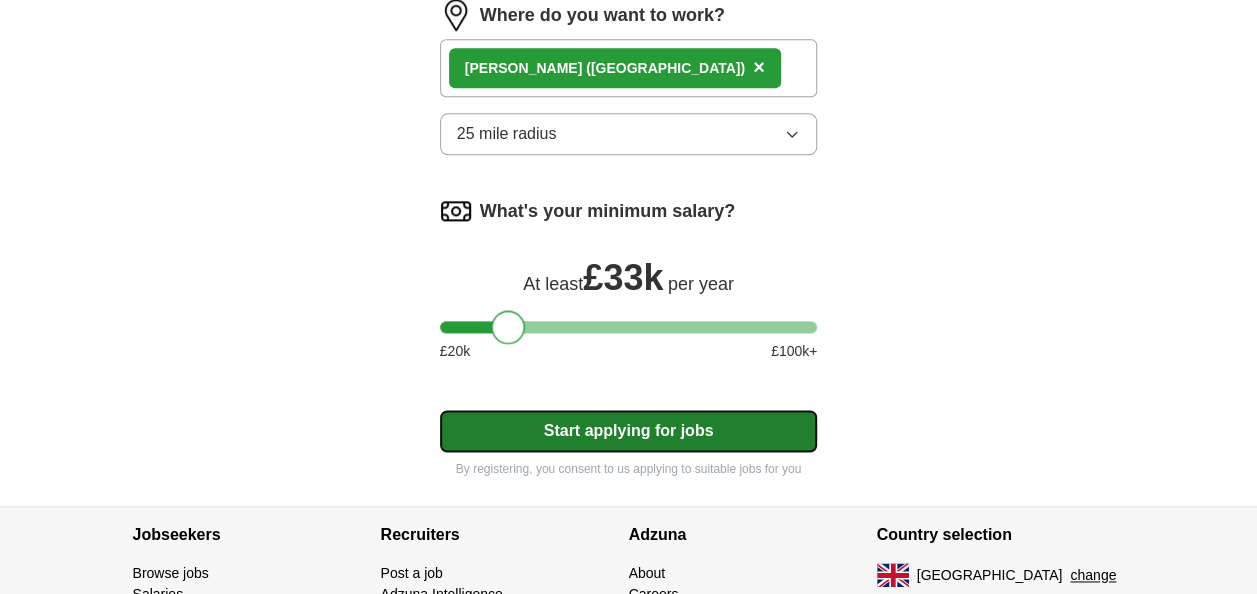 click on "Start applying for jobs" at bounding box center [629, 431] 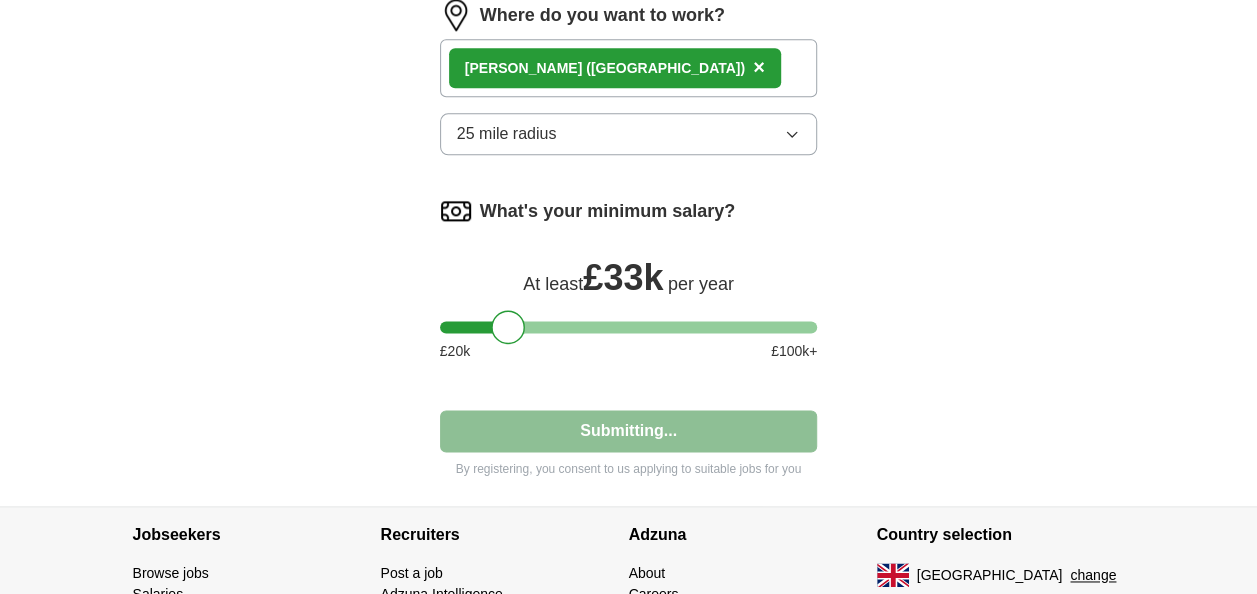 select on "**" 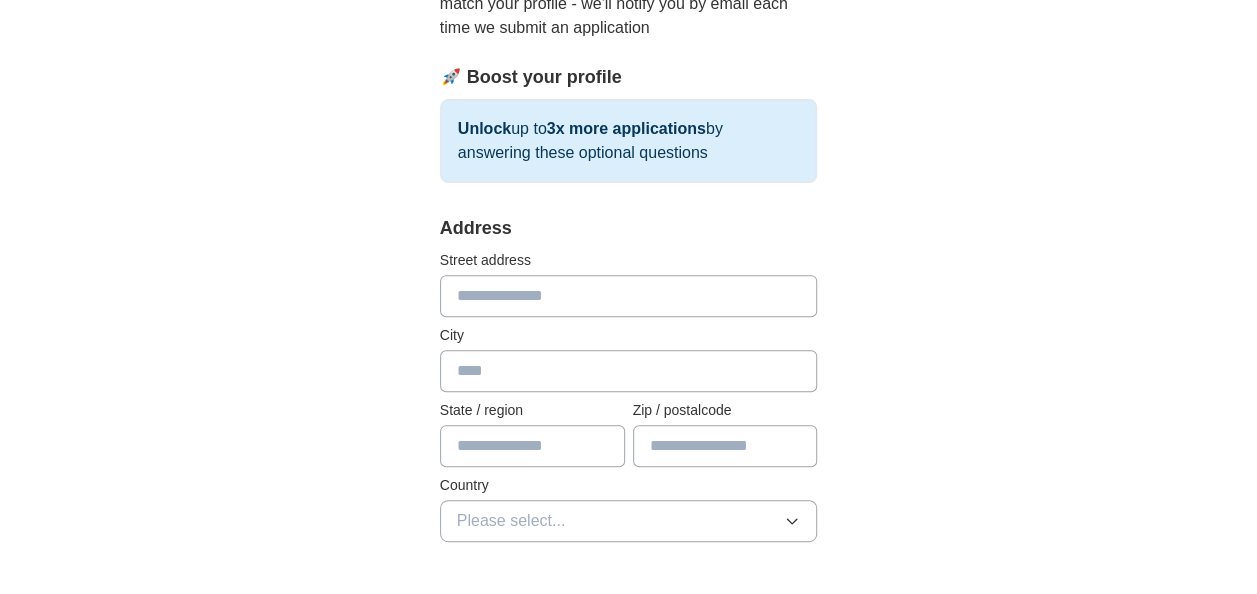scroll, scrollTop: 263, scrollLeft: 0, axis: vertical 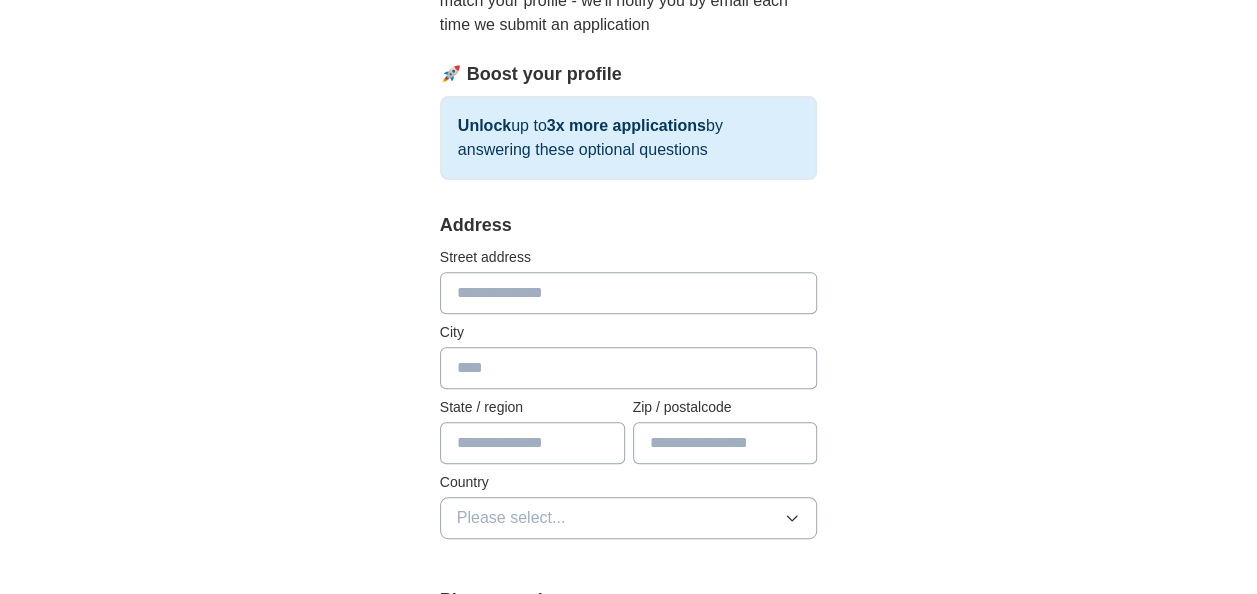 click at bounding box center (629, 293) 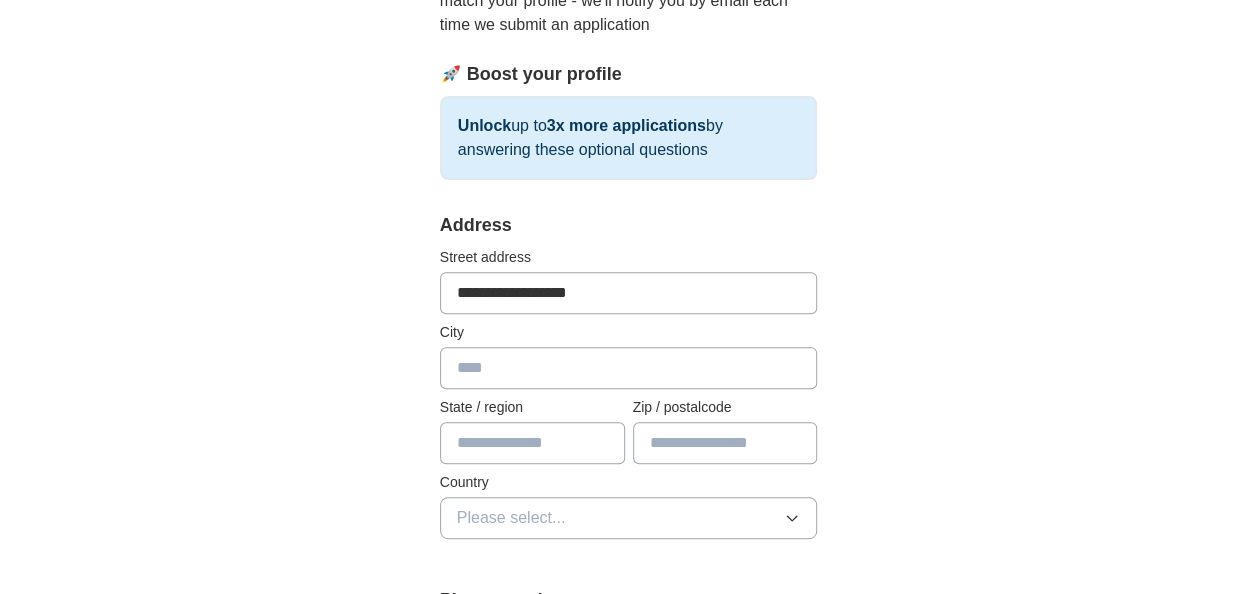 type on "**********" 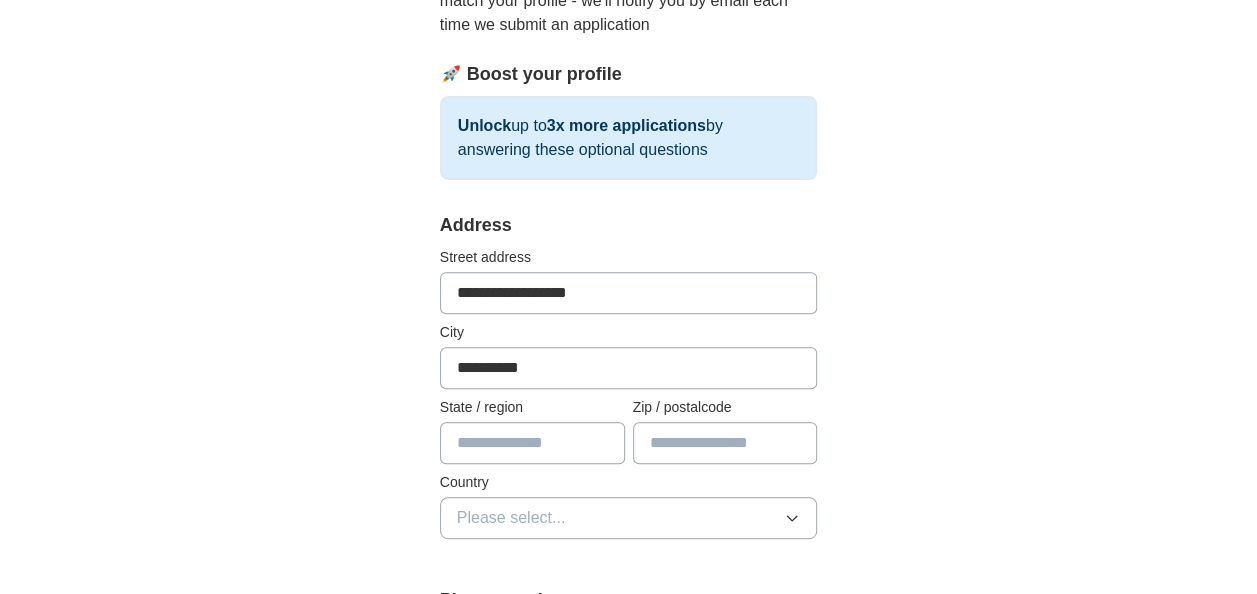 type on "******" 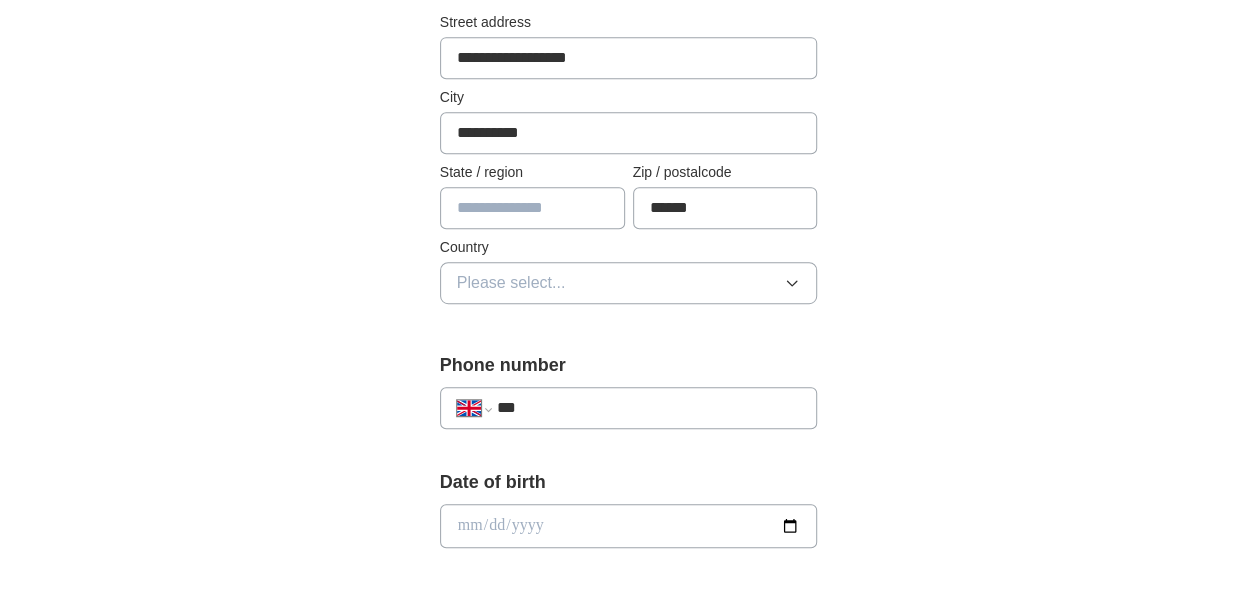 scroll, scrollTop: 499, scrollLeft: 0, axis: vertical 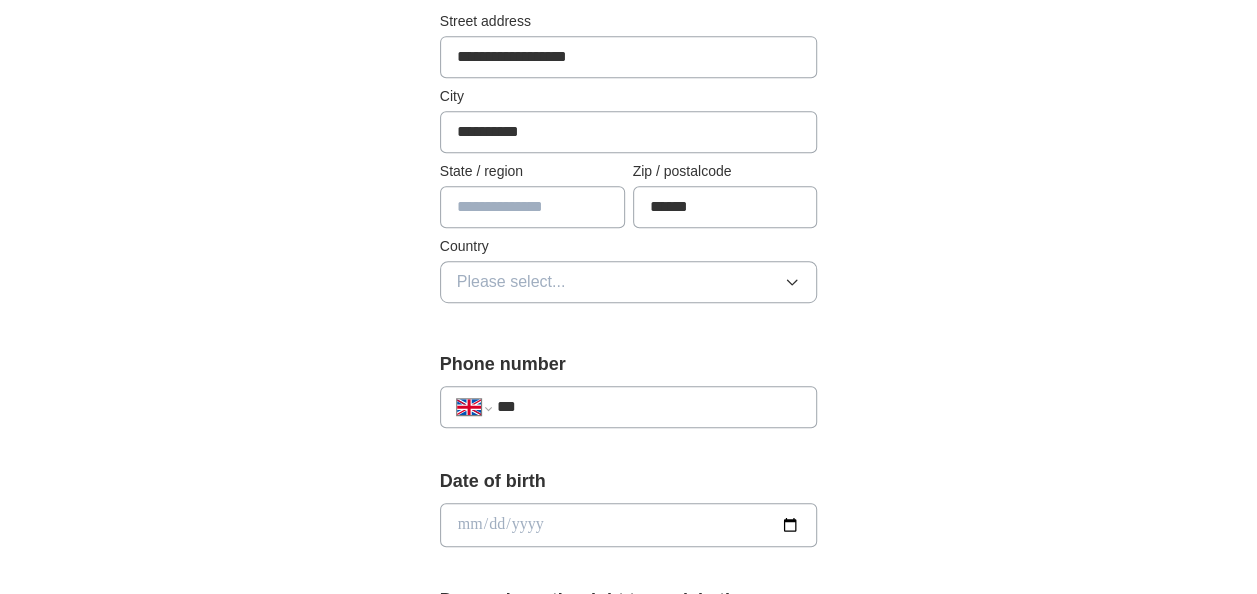 click at bounding box center [532, 207] 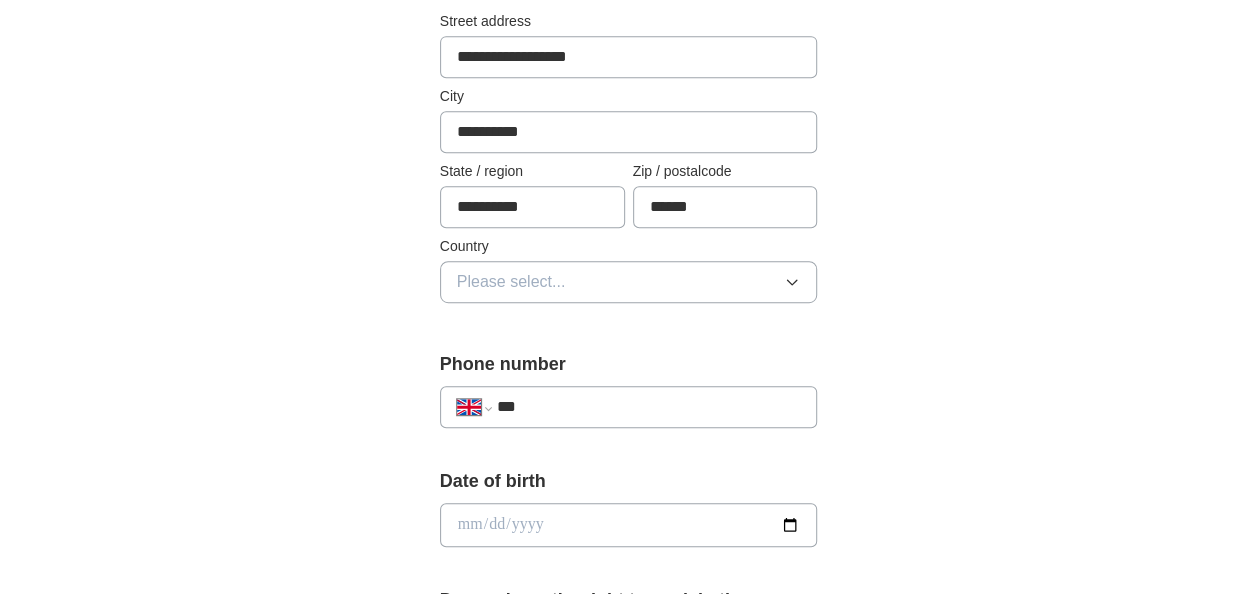type on "**********" 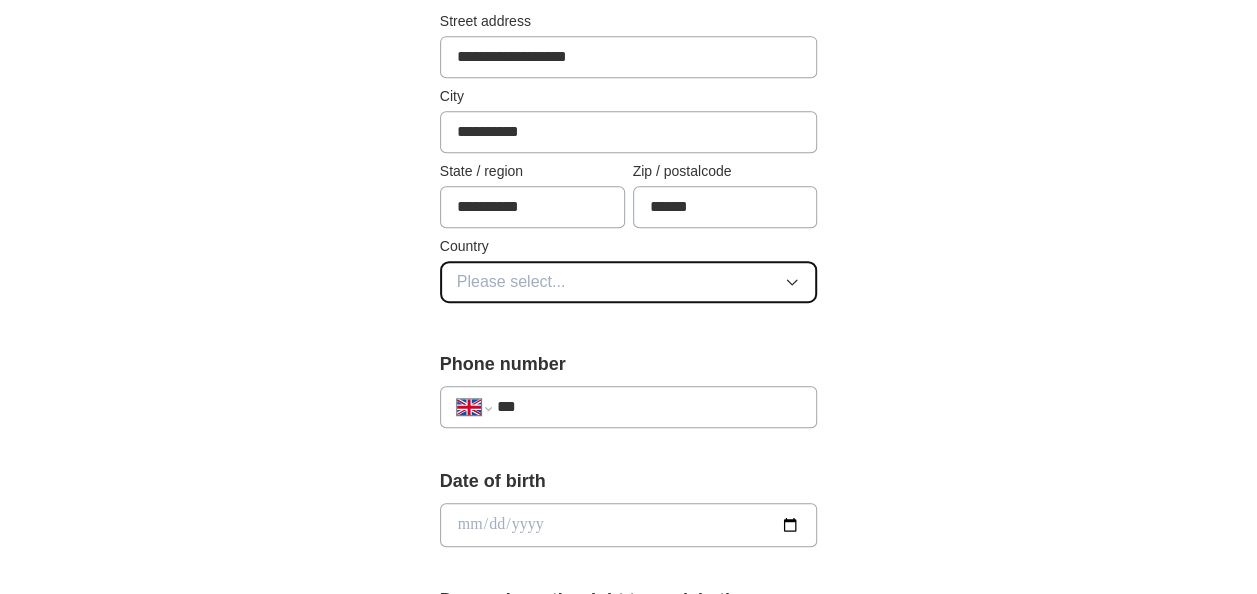 click on "Please select..." at bounding box center [629, 282] 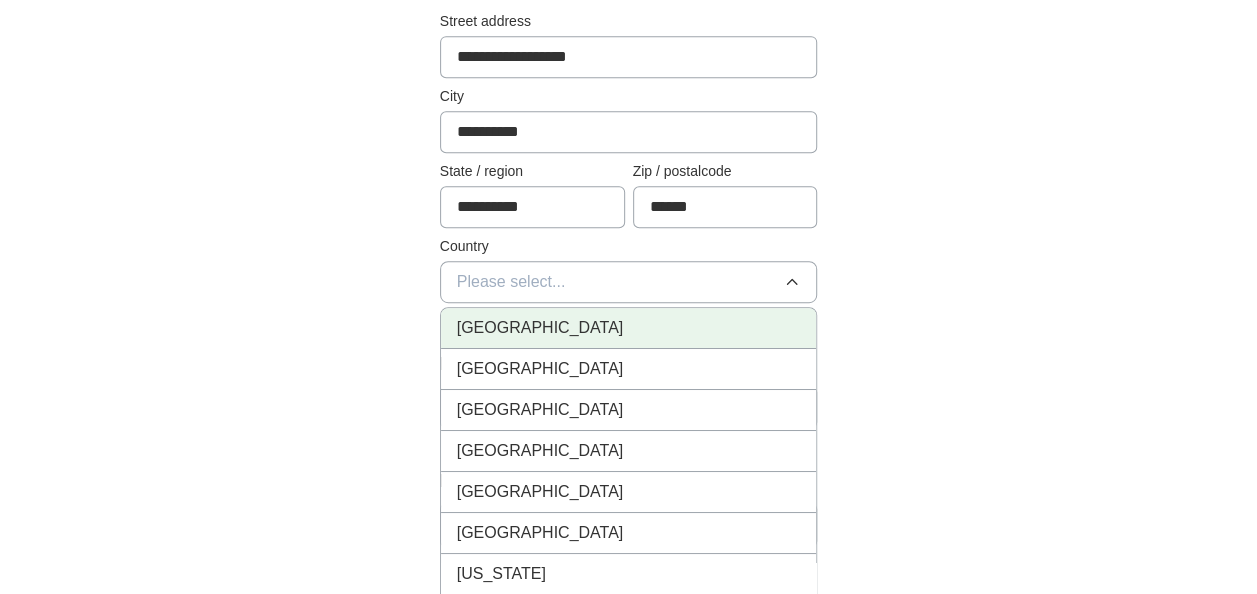 click on "[GEOGRAPHIC_DATA]" at bounding box center (629, 328) 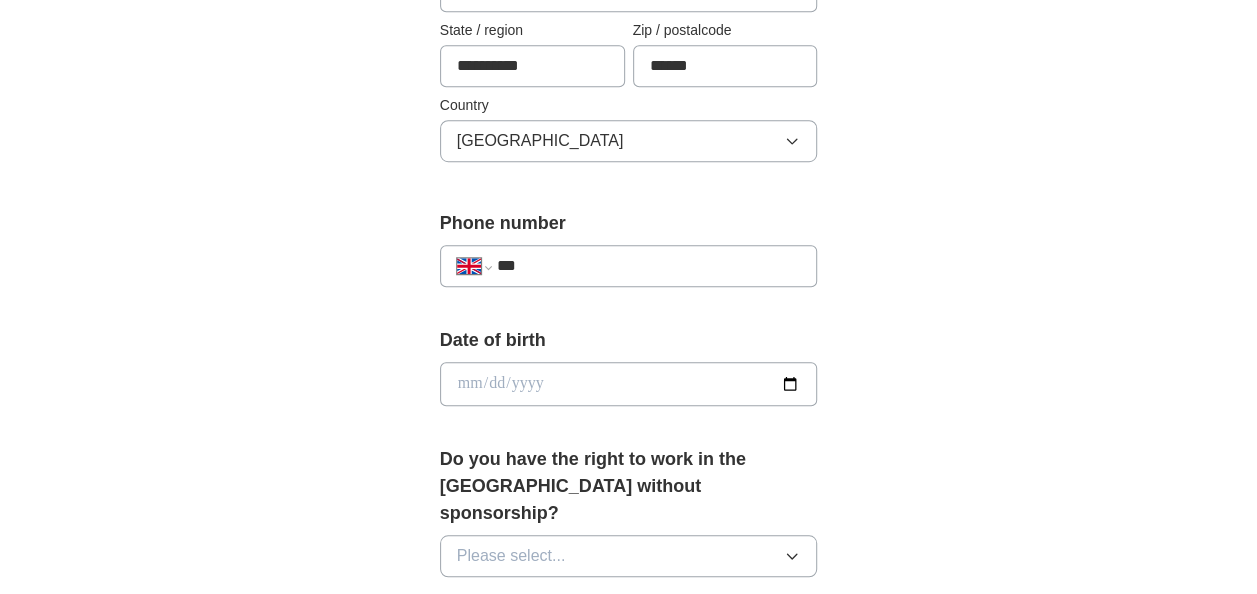 scroll, scrollTop: 641, scrollLeft: 0, axis: vertical 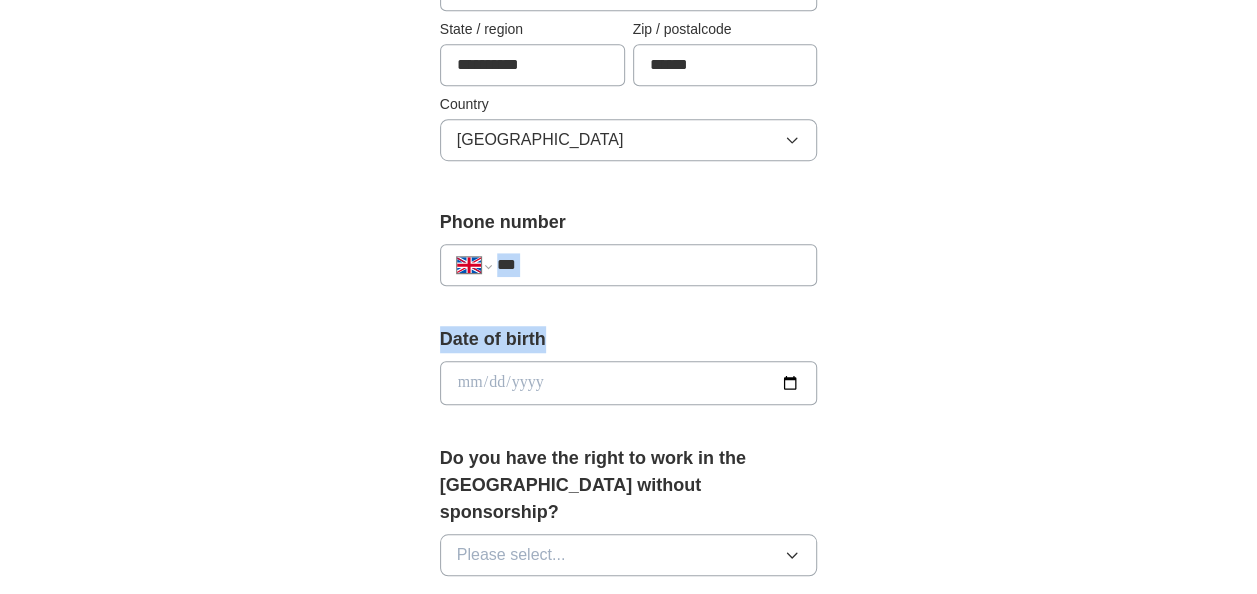drag, startPoint x: 610, startPoint y: 322, endPoint x: 619, endPoint y: 276, distance: 46.872166 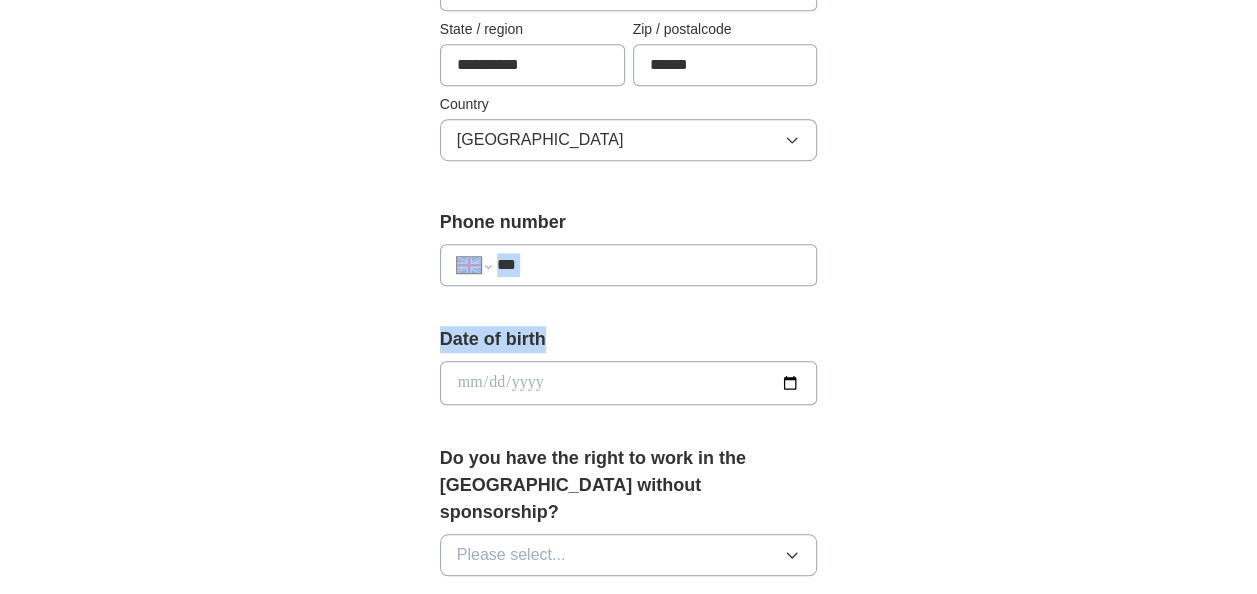 drag, startPoint x: 619, startPoint y: 276, endPoint x: 596, endPoint y: 253, distance: 32.526913 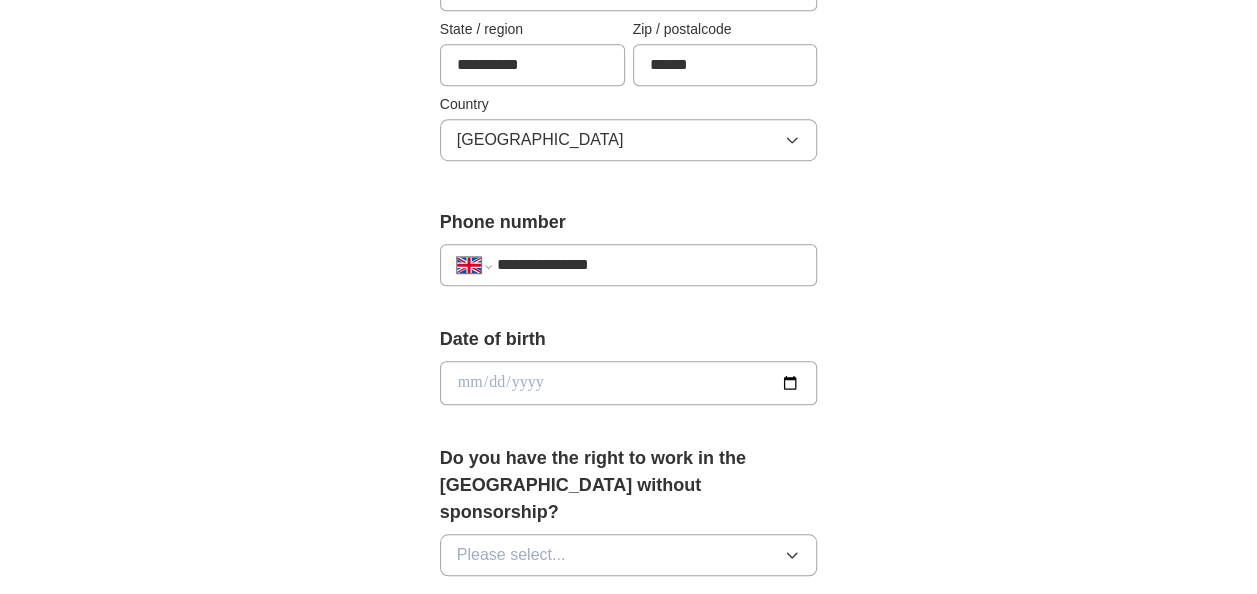 click on "Date of birth" at bounding box center [629, 373] 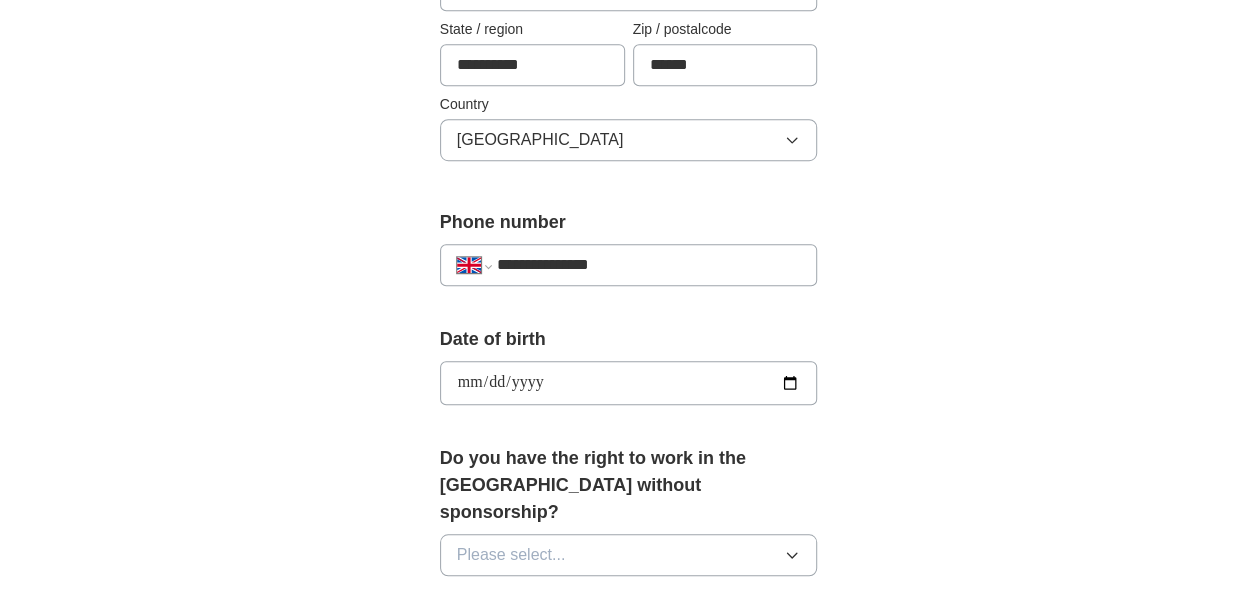 type on "**********" 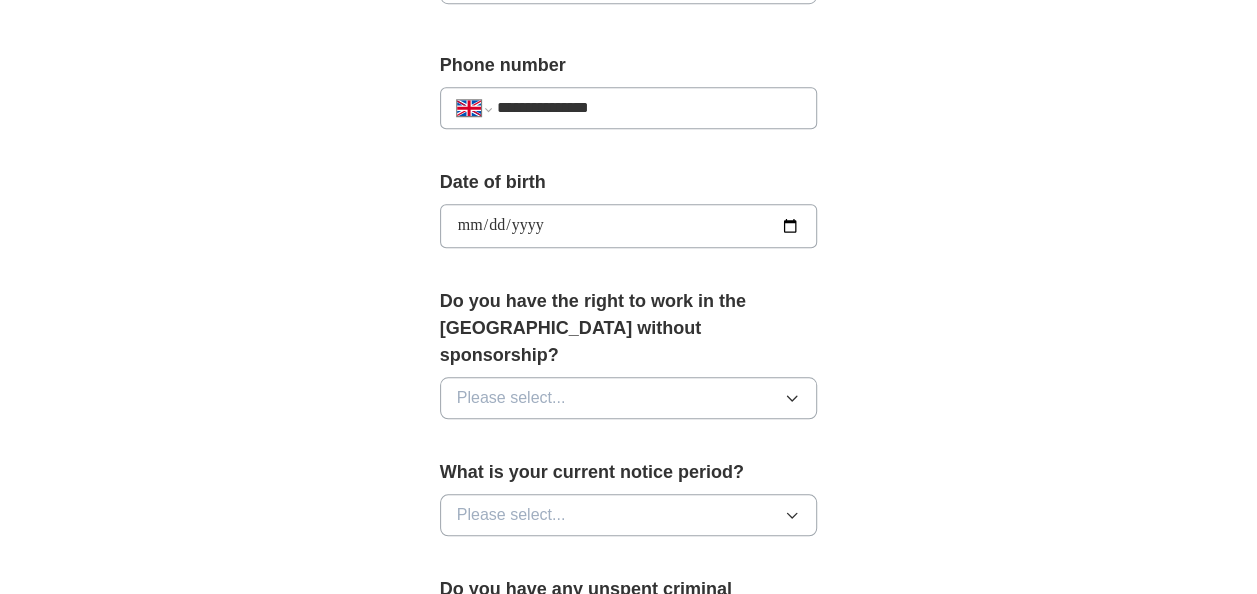 scroll, scrollTop: 800, scrollLeft: 0, axis: vertical 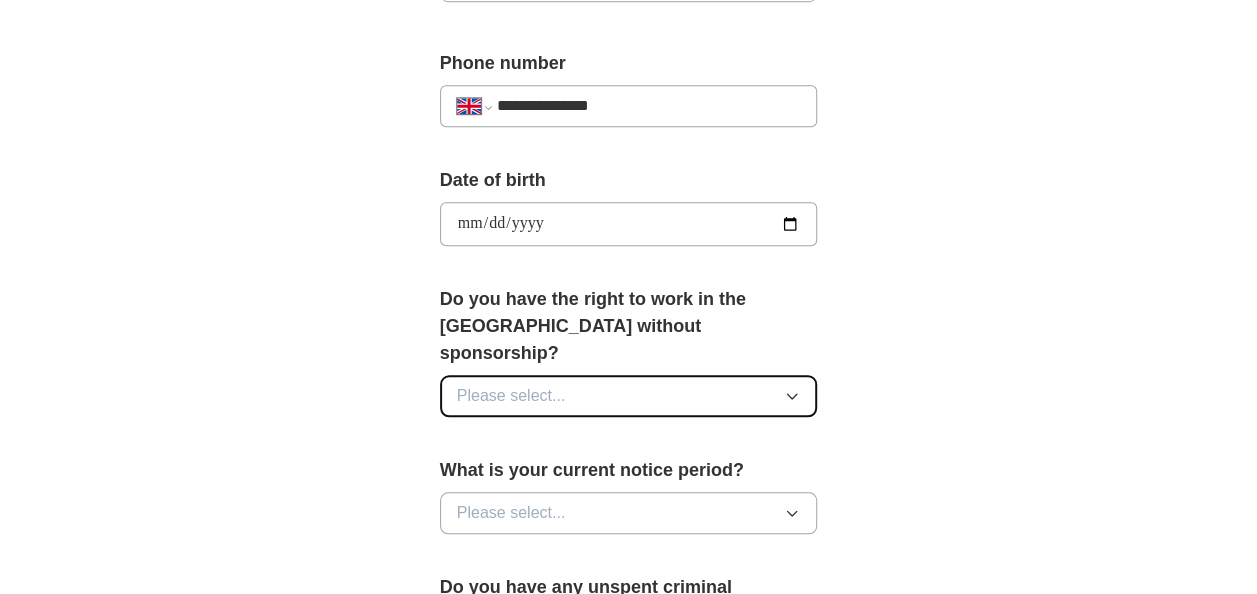 click on "Please select..." at bounding box center (629, 396) 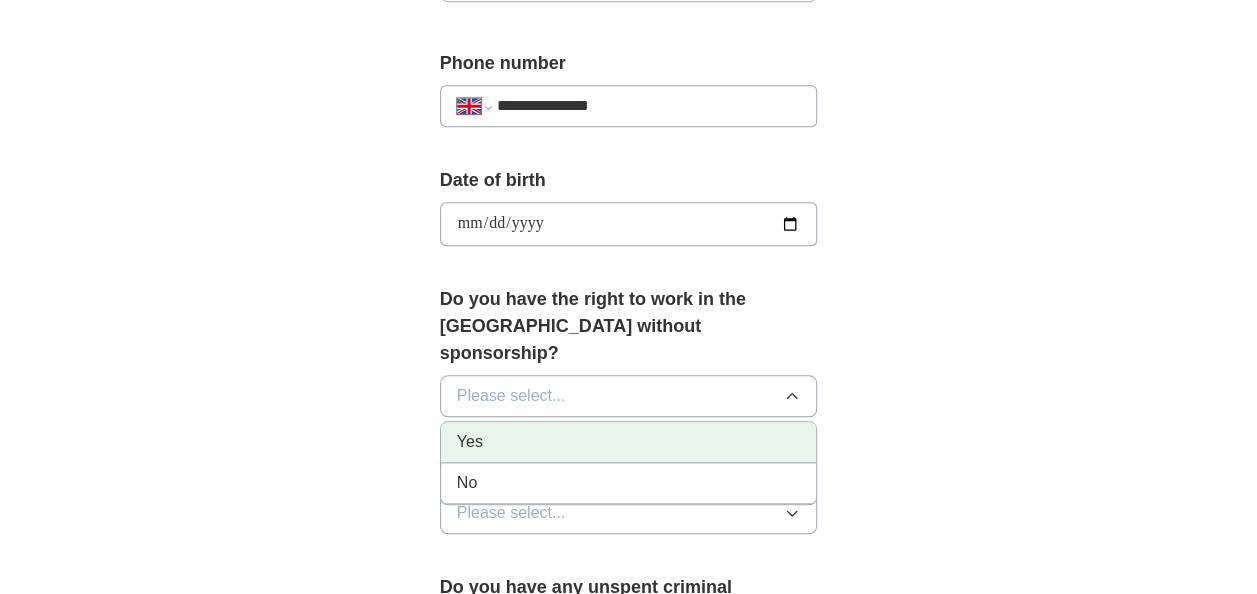 click on "Yes" at bounding box center (629, 442) 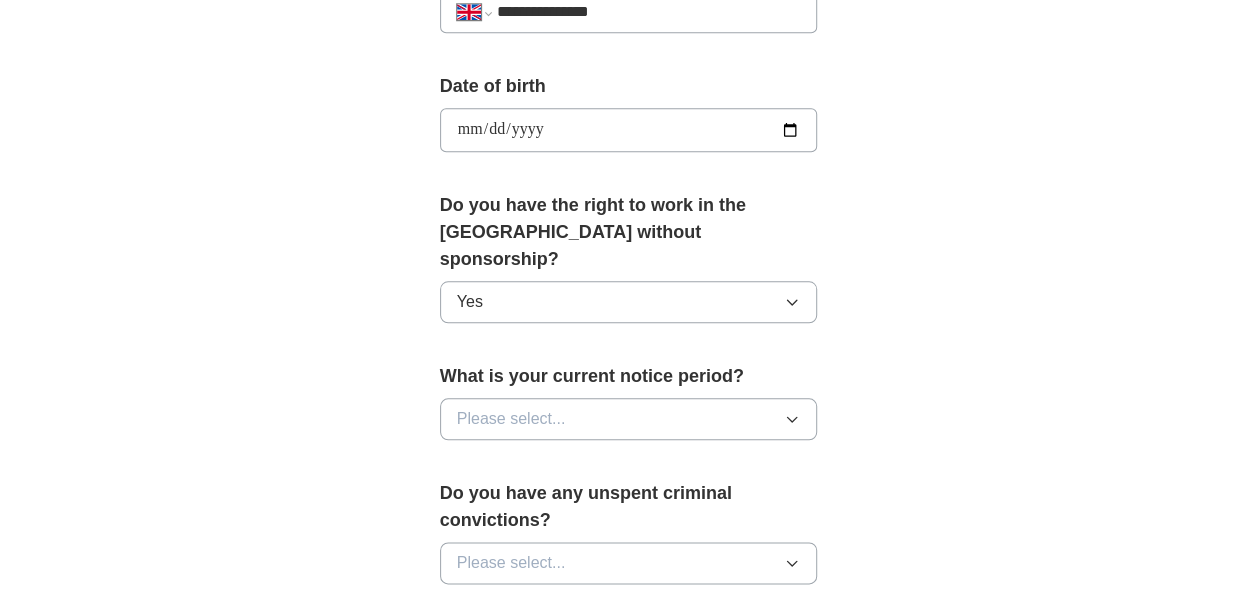 scroll, scrollTop: 902, scrollLeft: 0, axis: vertical 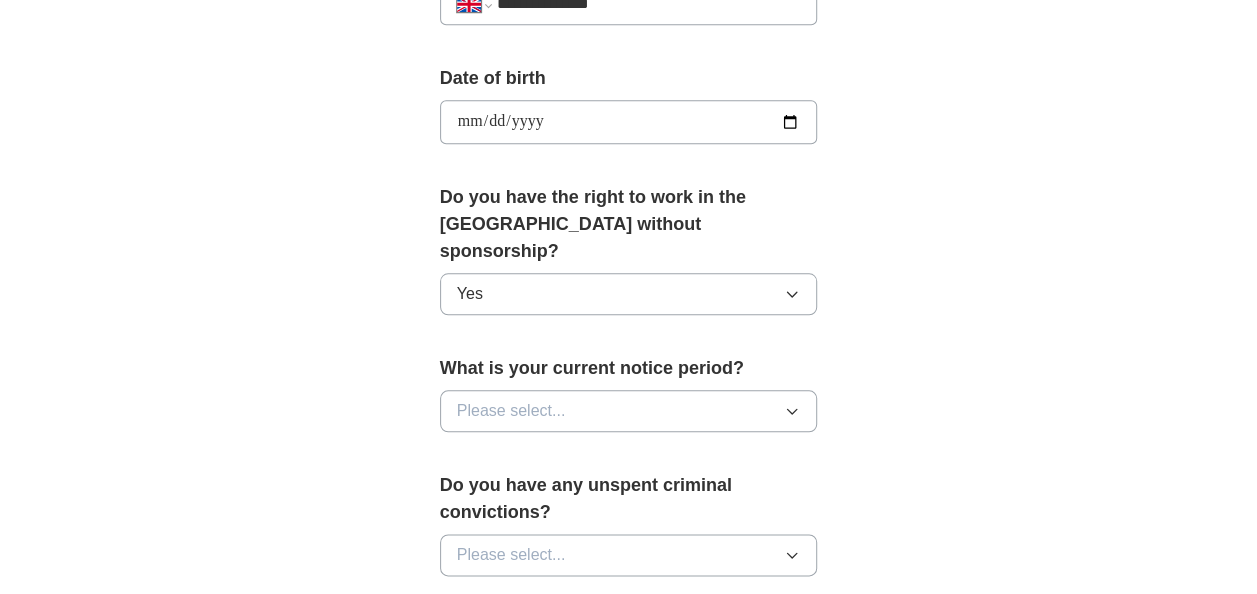 click on "What is your current notice period?" at bounding box center (629, 368) 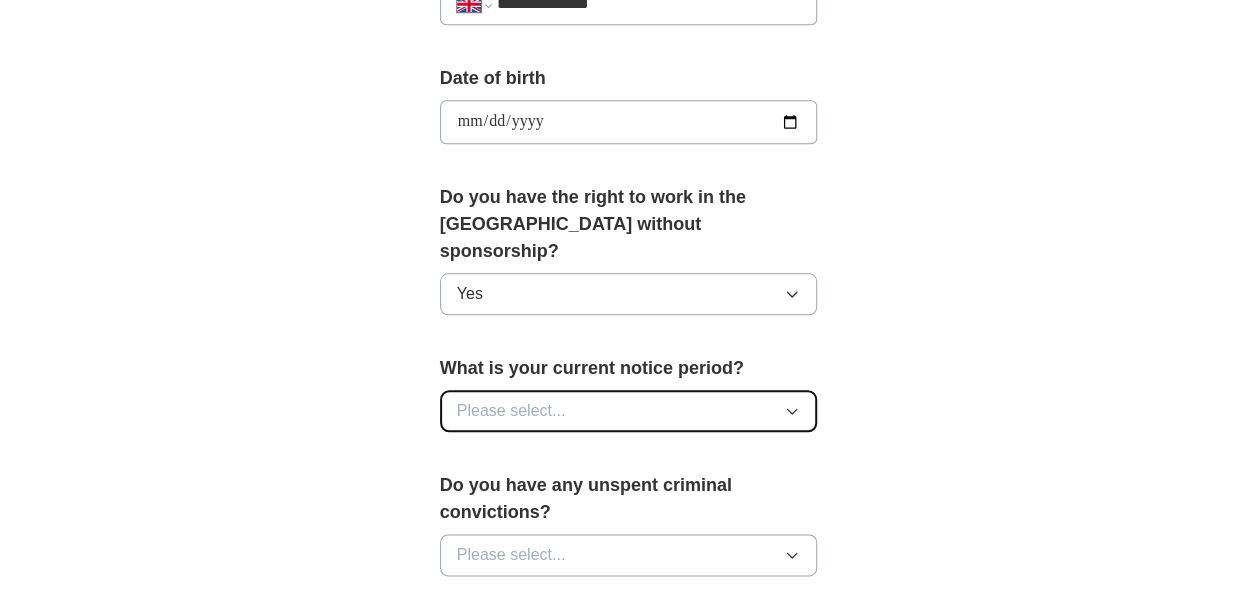 click on "Please select..." at bounding box center [629, 411] 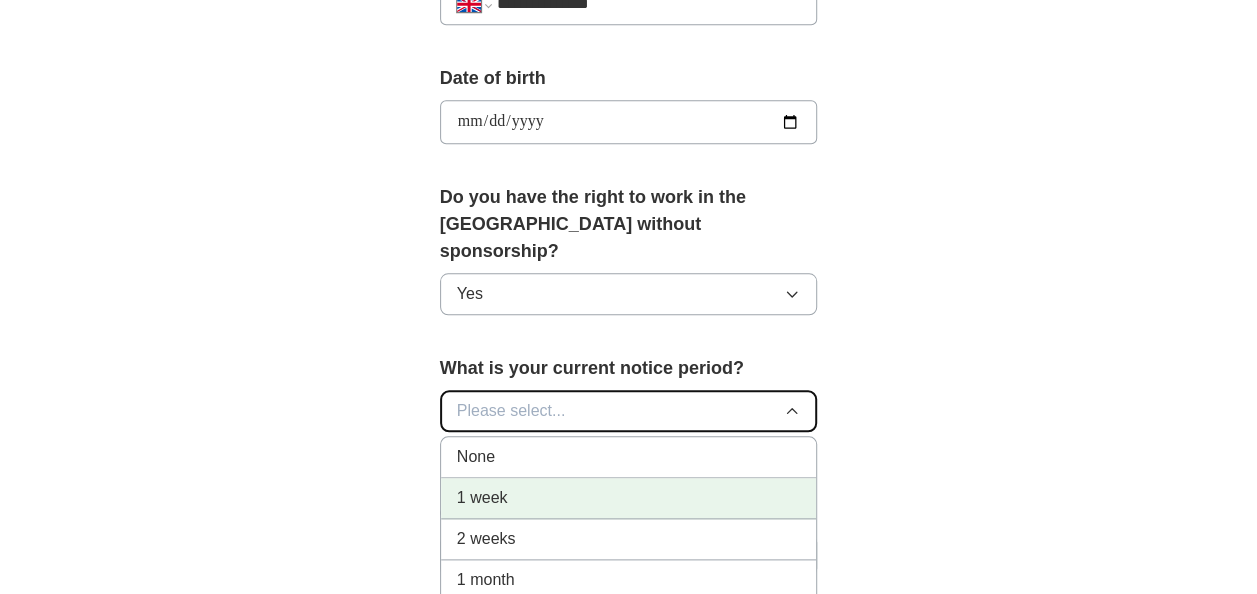 scroll, scrollTop: 976, scrollLeft: 0, axis: vertical 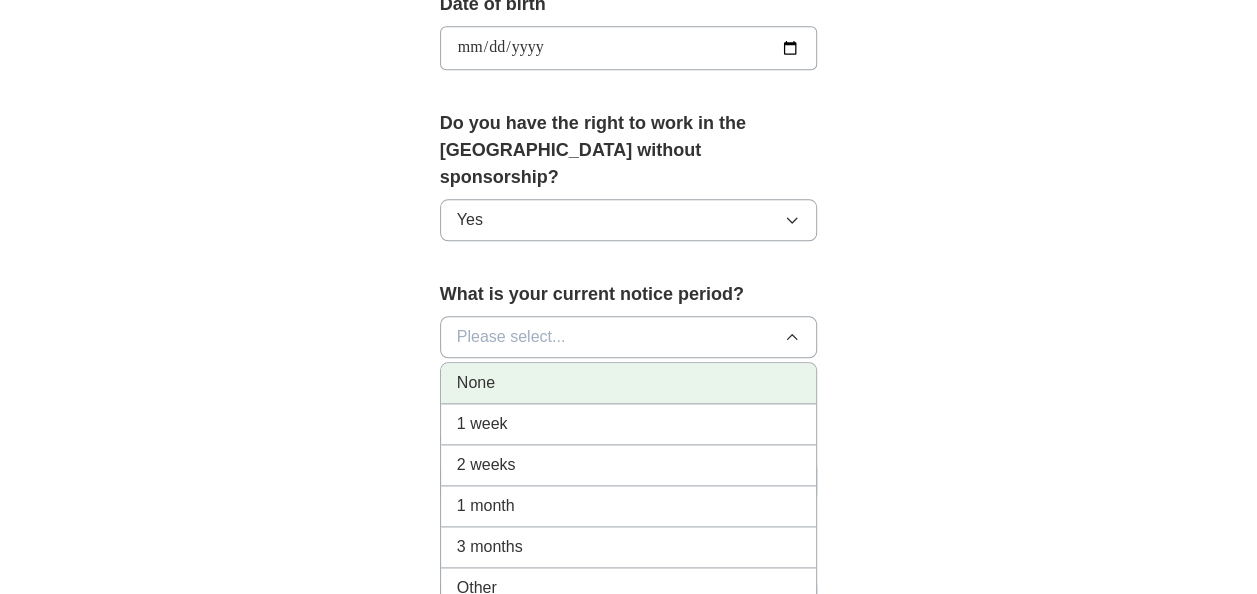 click on "None" at bounding box center (629, 383) 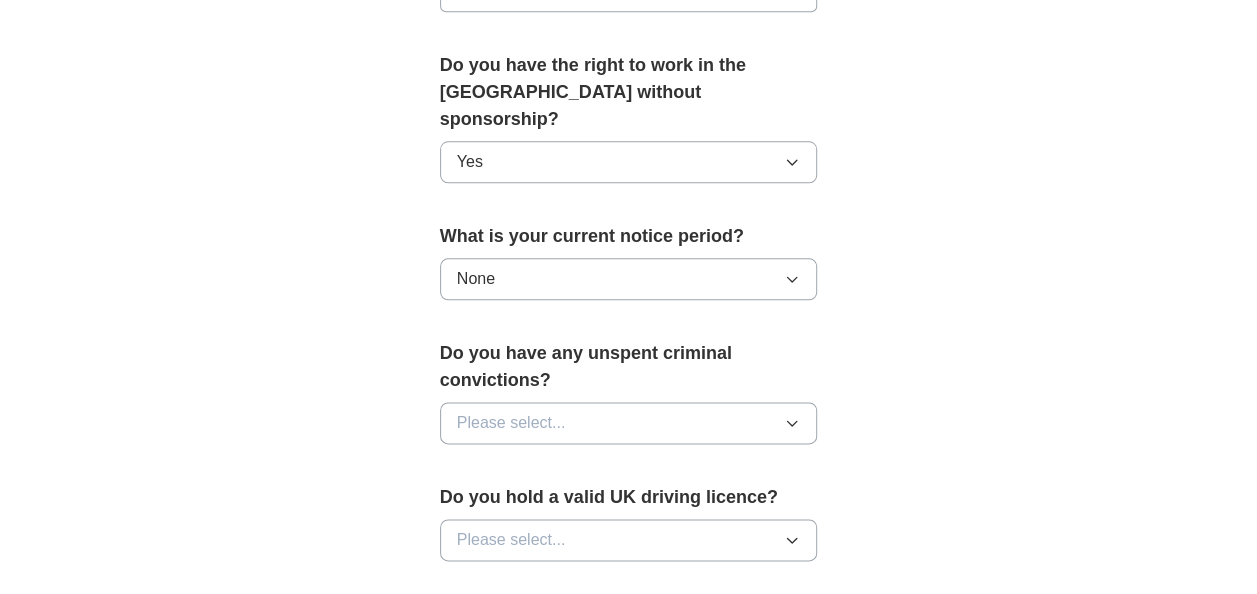 scroll, scrollTop: 1038, scrollLeft: 0, axis: vertical 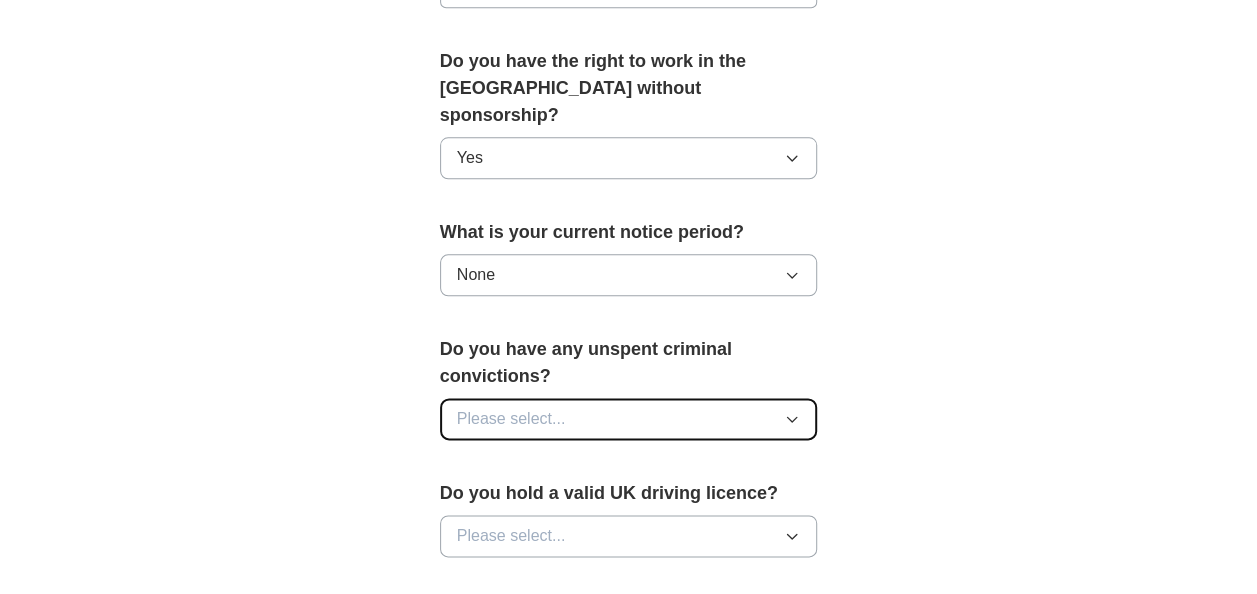click on "Please select..." at bounding box center [629, 419] 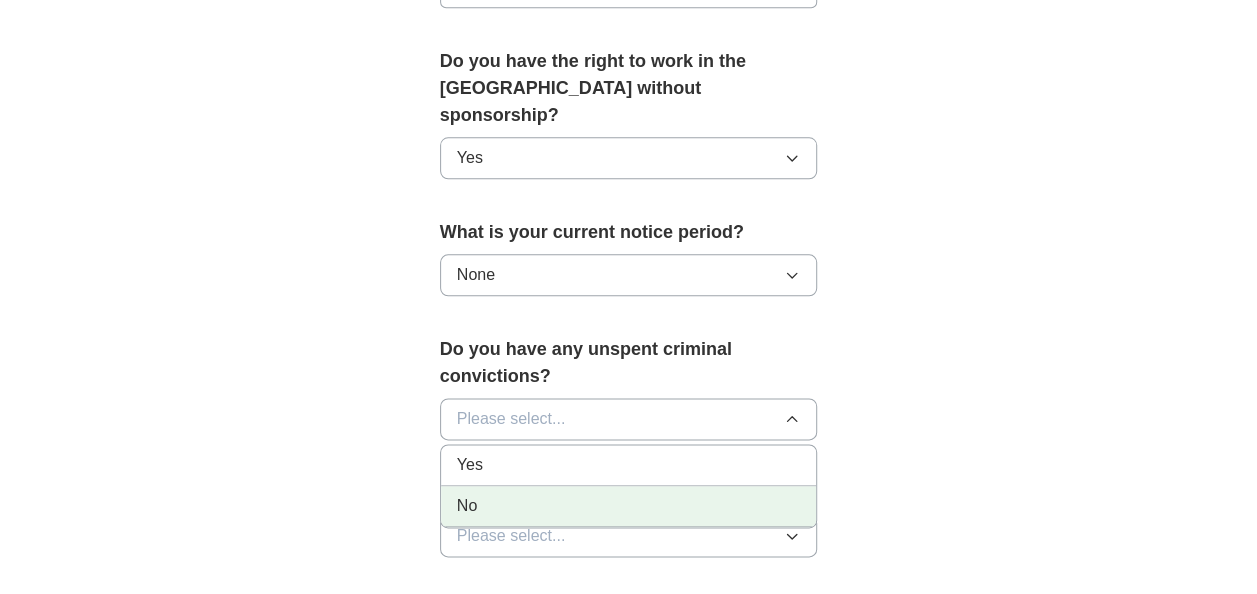 click on "No" at bounding box center [629, 506] 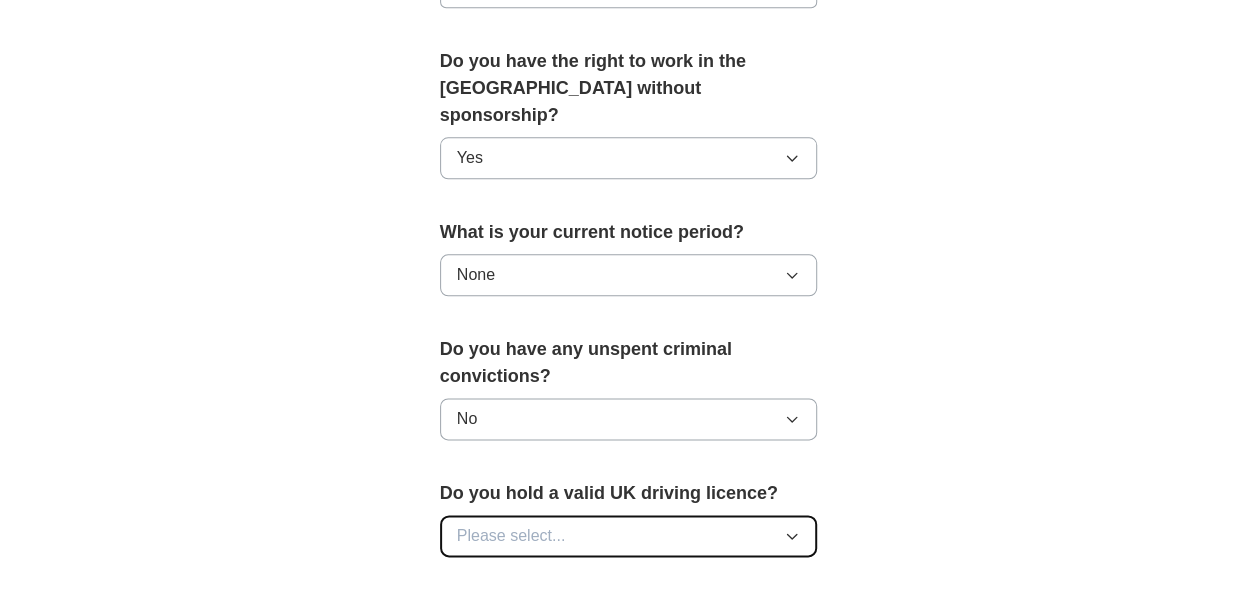click on "Please select..." at bounding box center (629, 536) 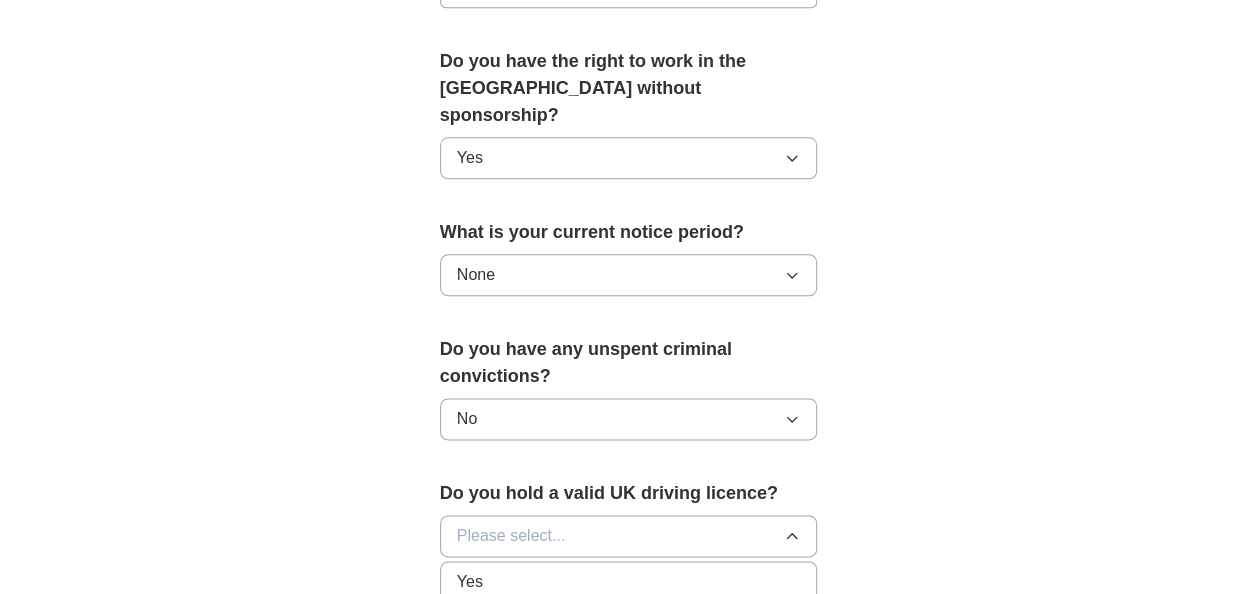 click on "No" at bounding box center [629, 623] 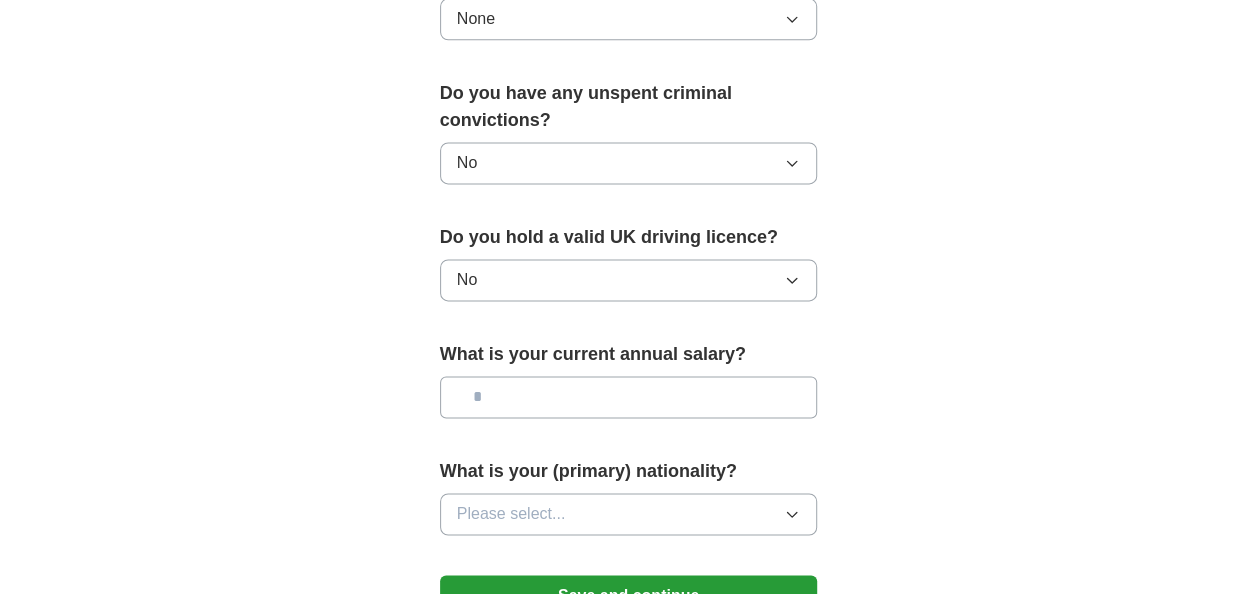 scroll, scrollTop: 1332, scrollLeft: 0, axis: vertical 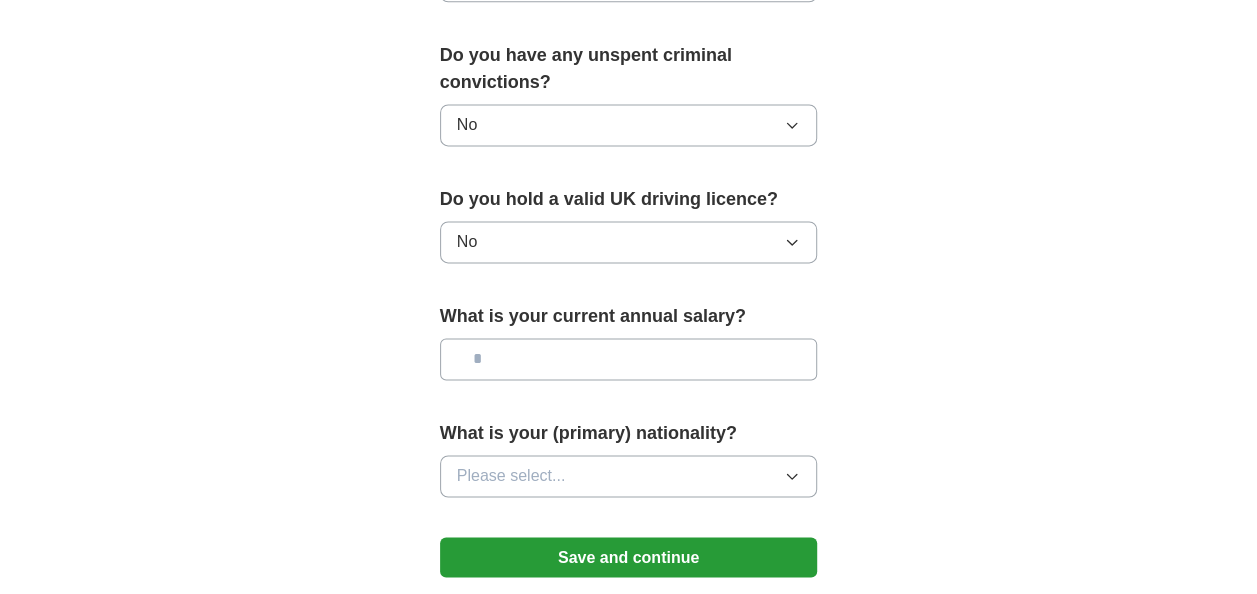 click at bounding box center (629, 359) 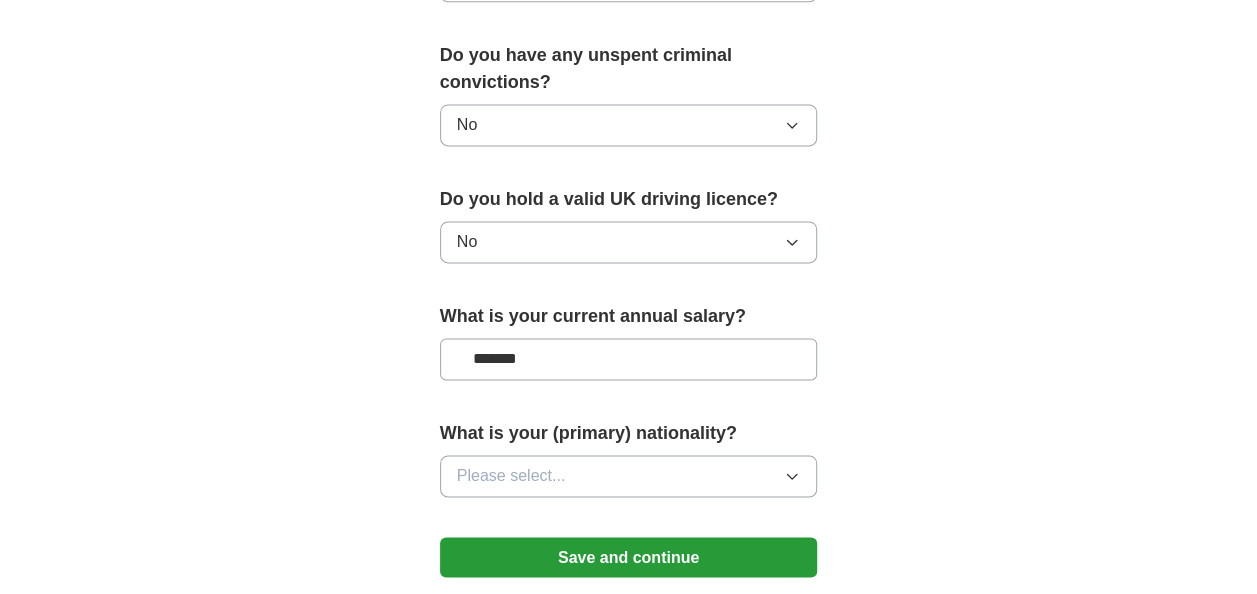 scroll, scrollTop: 1418, scrollLeft: 0, axis: vertical 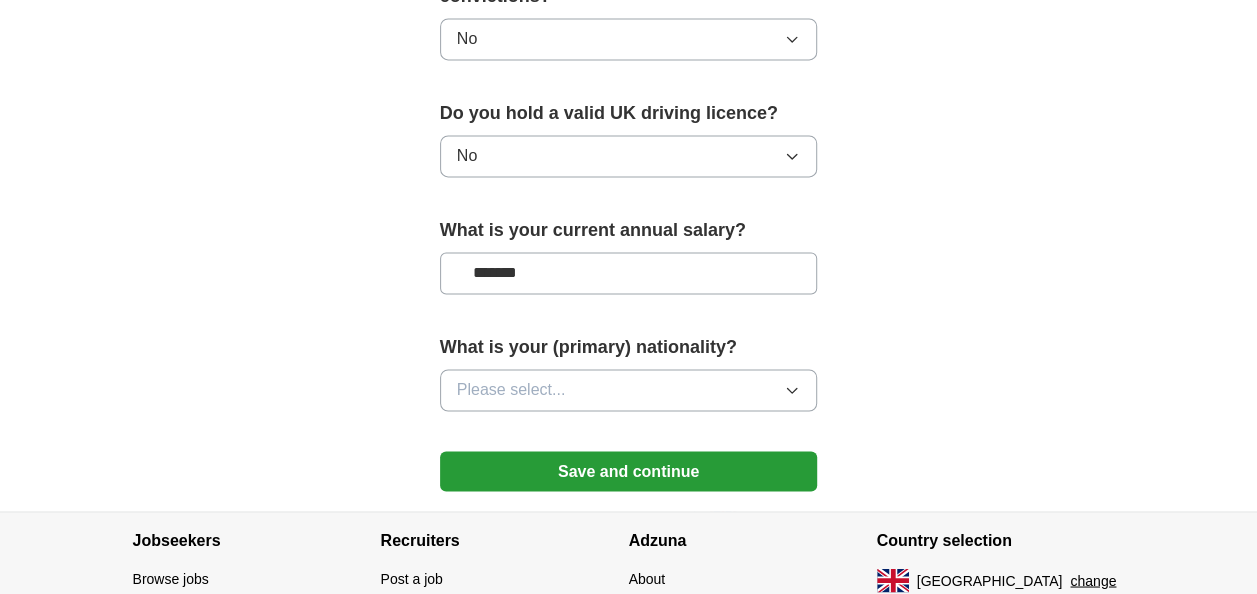 type on "*******" 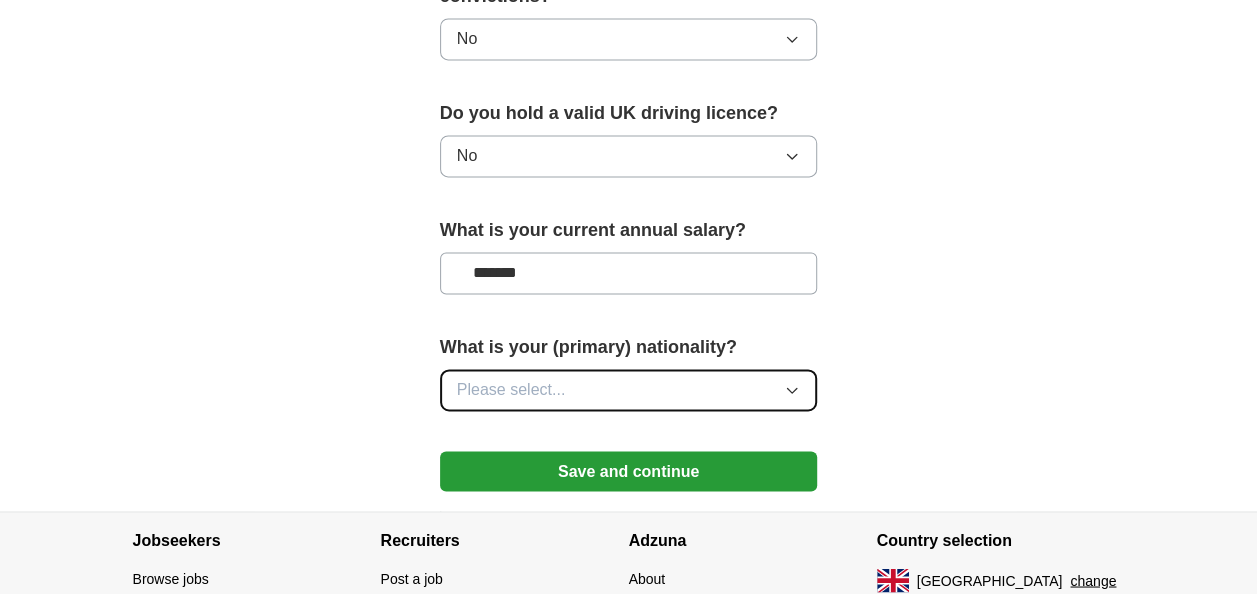 click on "Please select..." at bounding box center [629, 390] 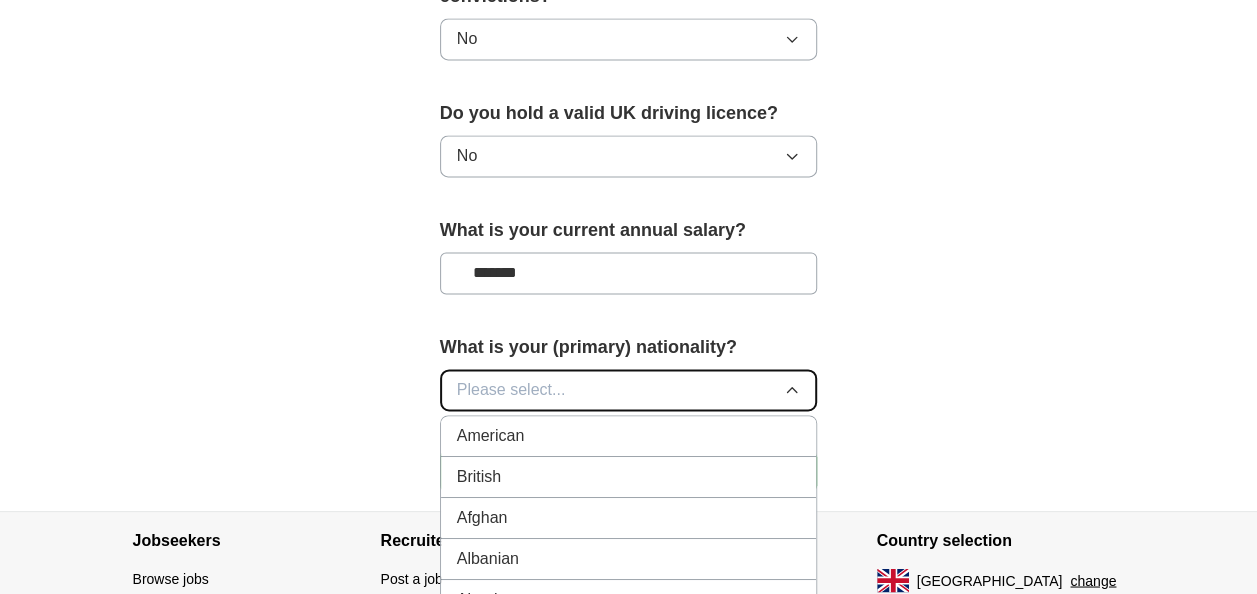 click on "Please select..." at bounding box center (629, 390) 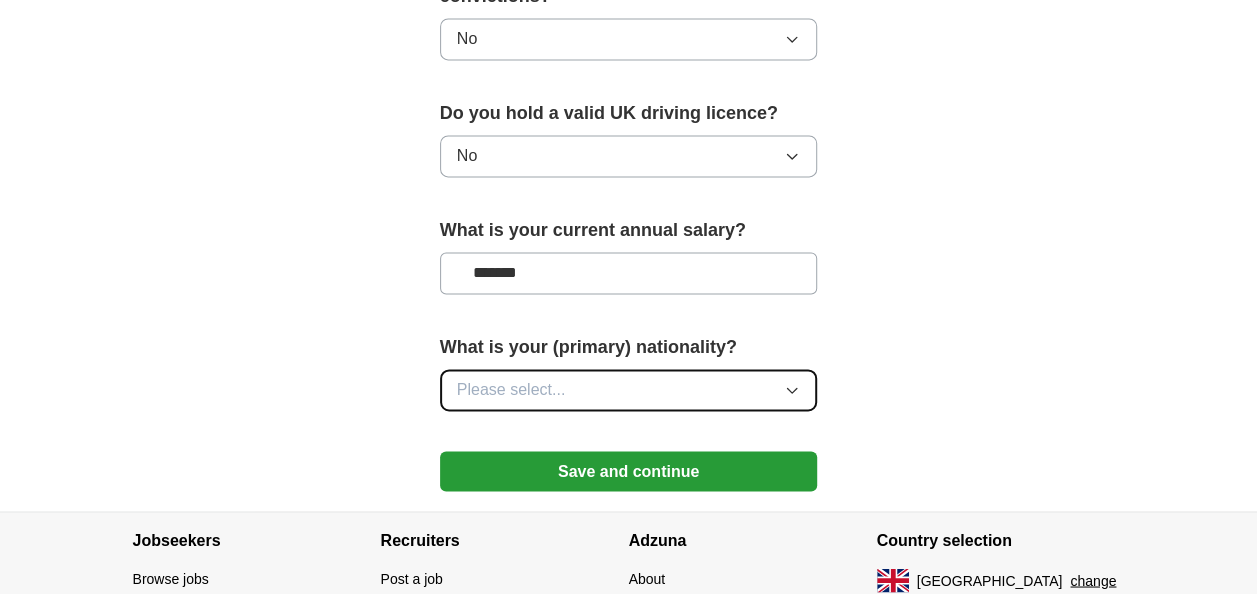 click on "Please select..." at bounding box center (629, 390) 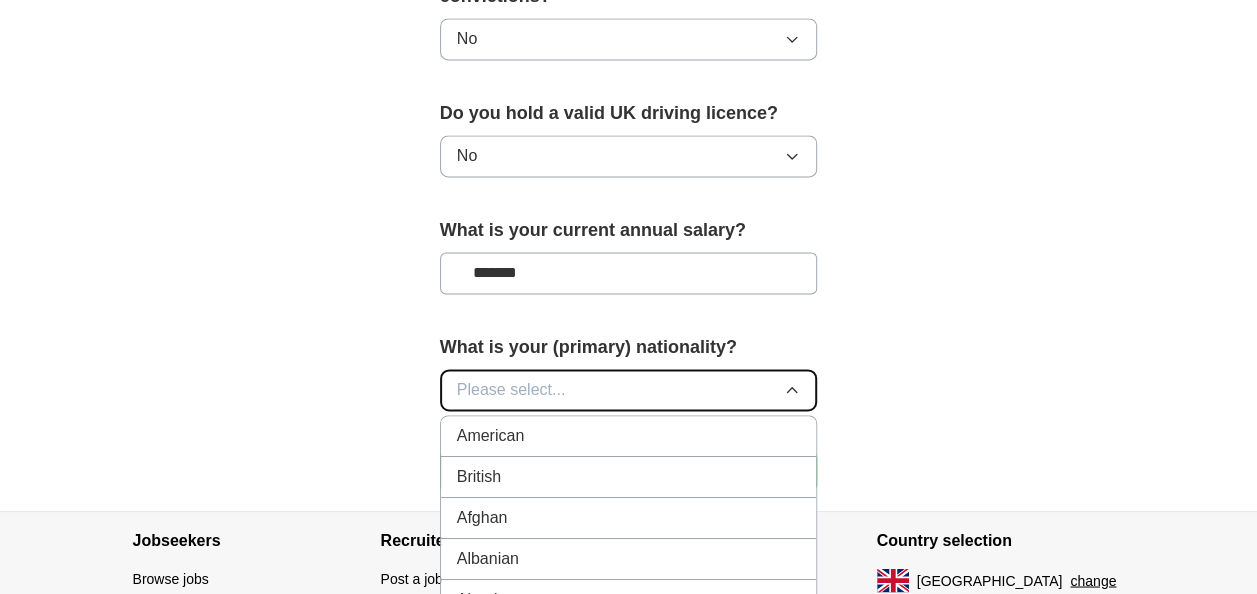 type 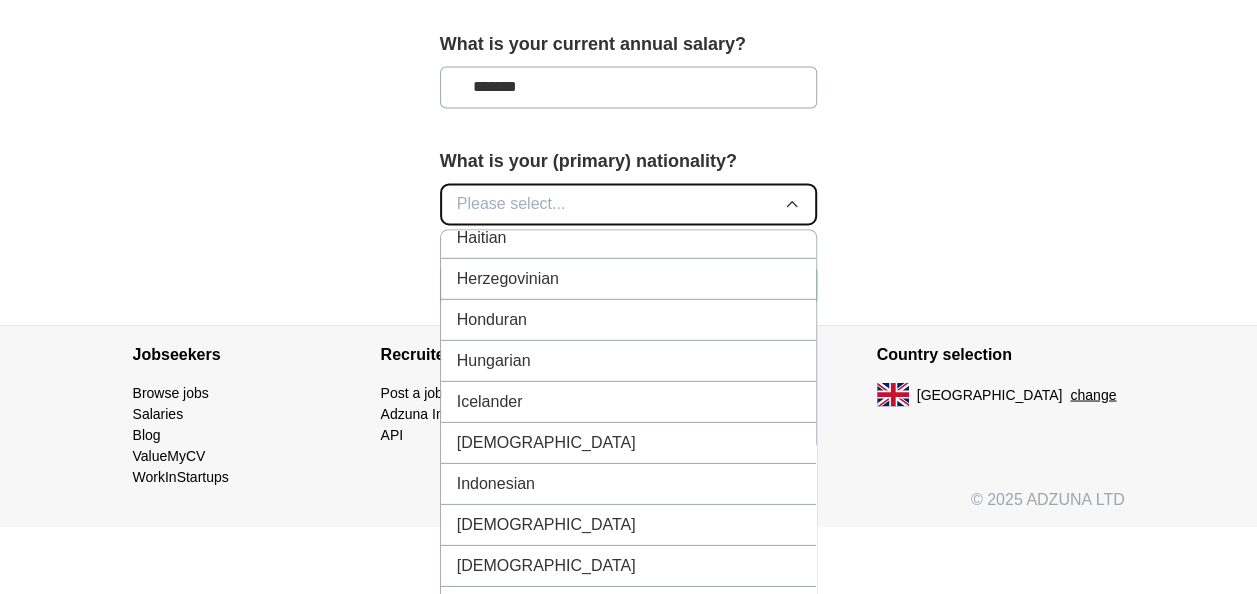 scroll, scrollTop: 3089, scrollLeft: 0, axis: vertical 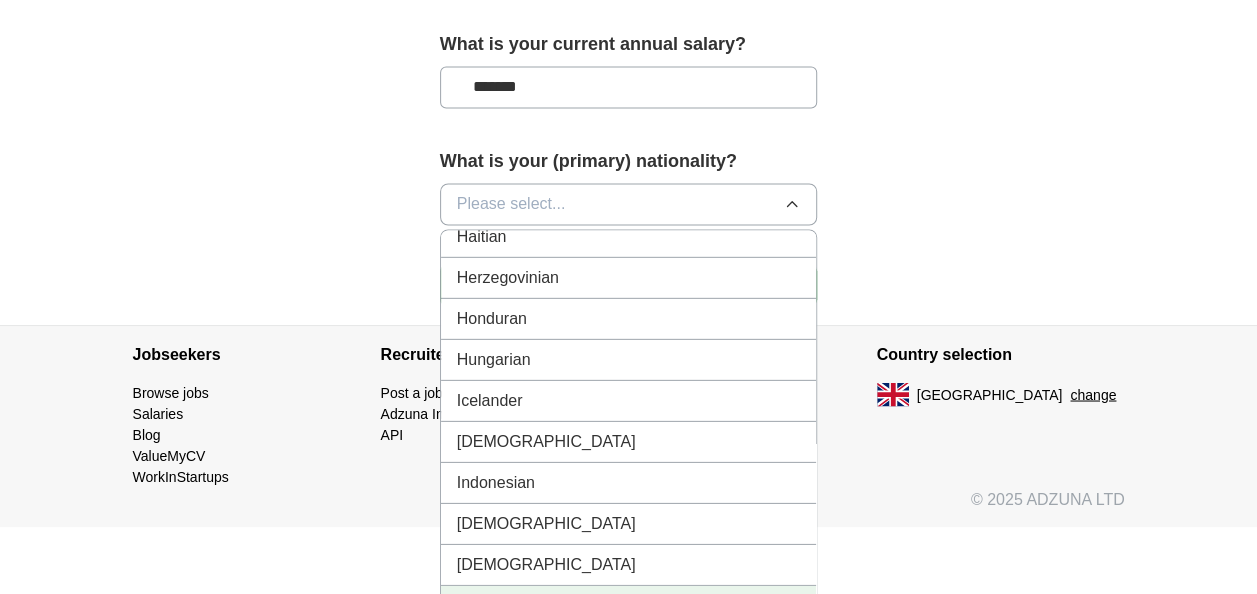 click on "Irish" at bounding box center (629, 605) 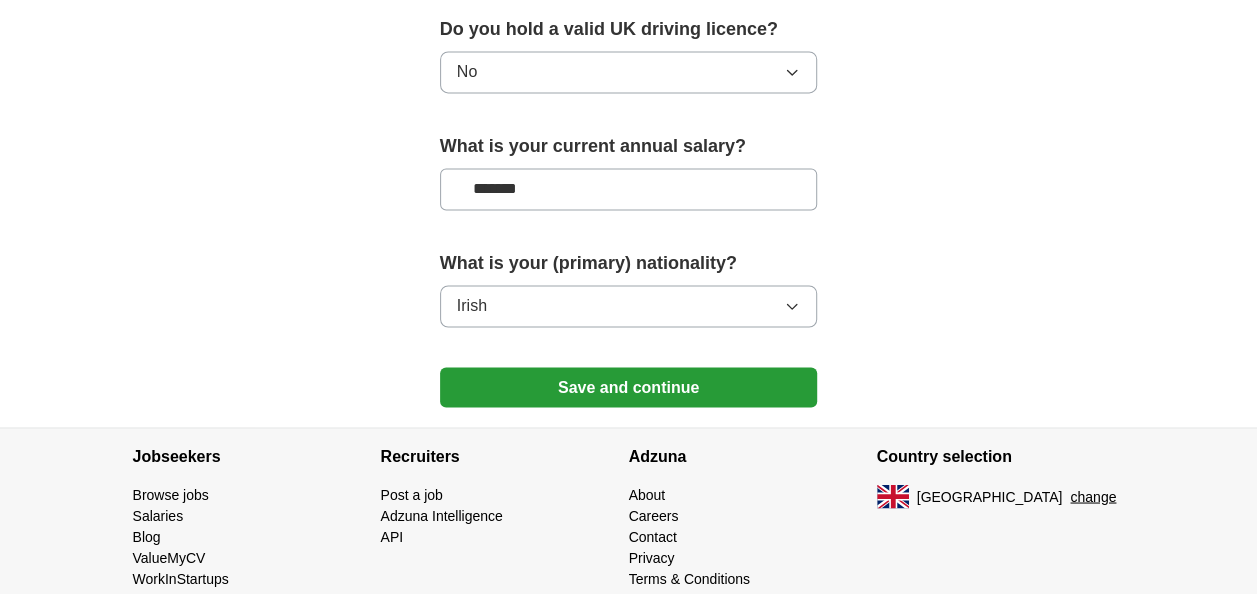 click on "**********" at bounding box center [629, -310] 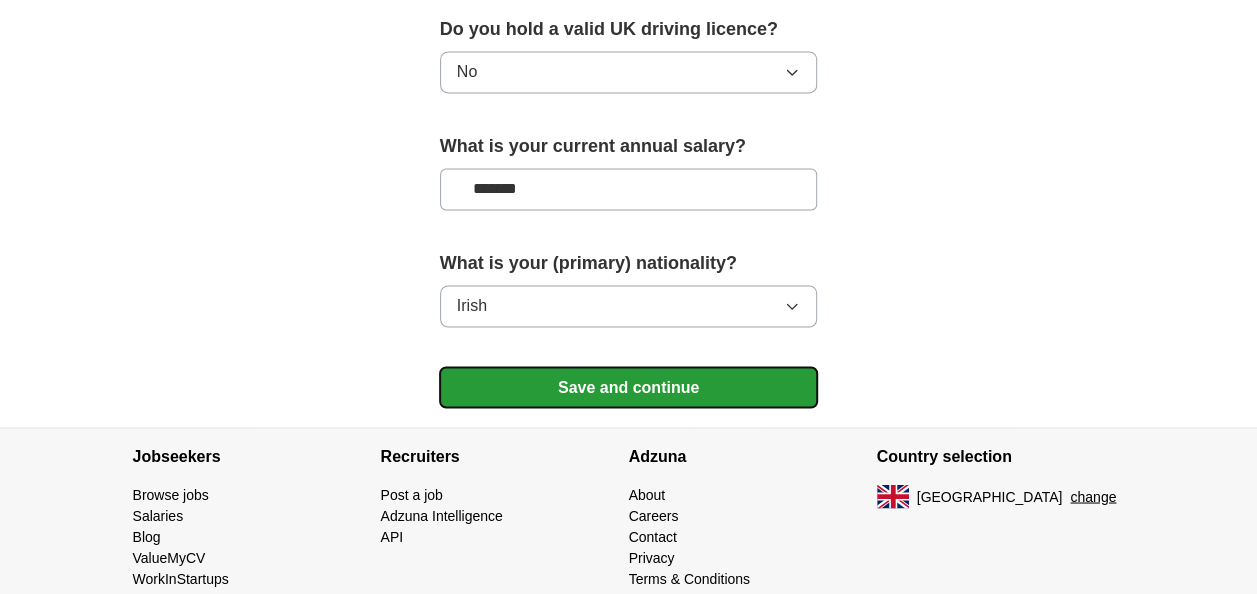 click on "Save and continue" at bounding box center [629, 387] 